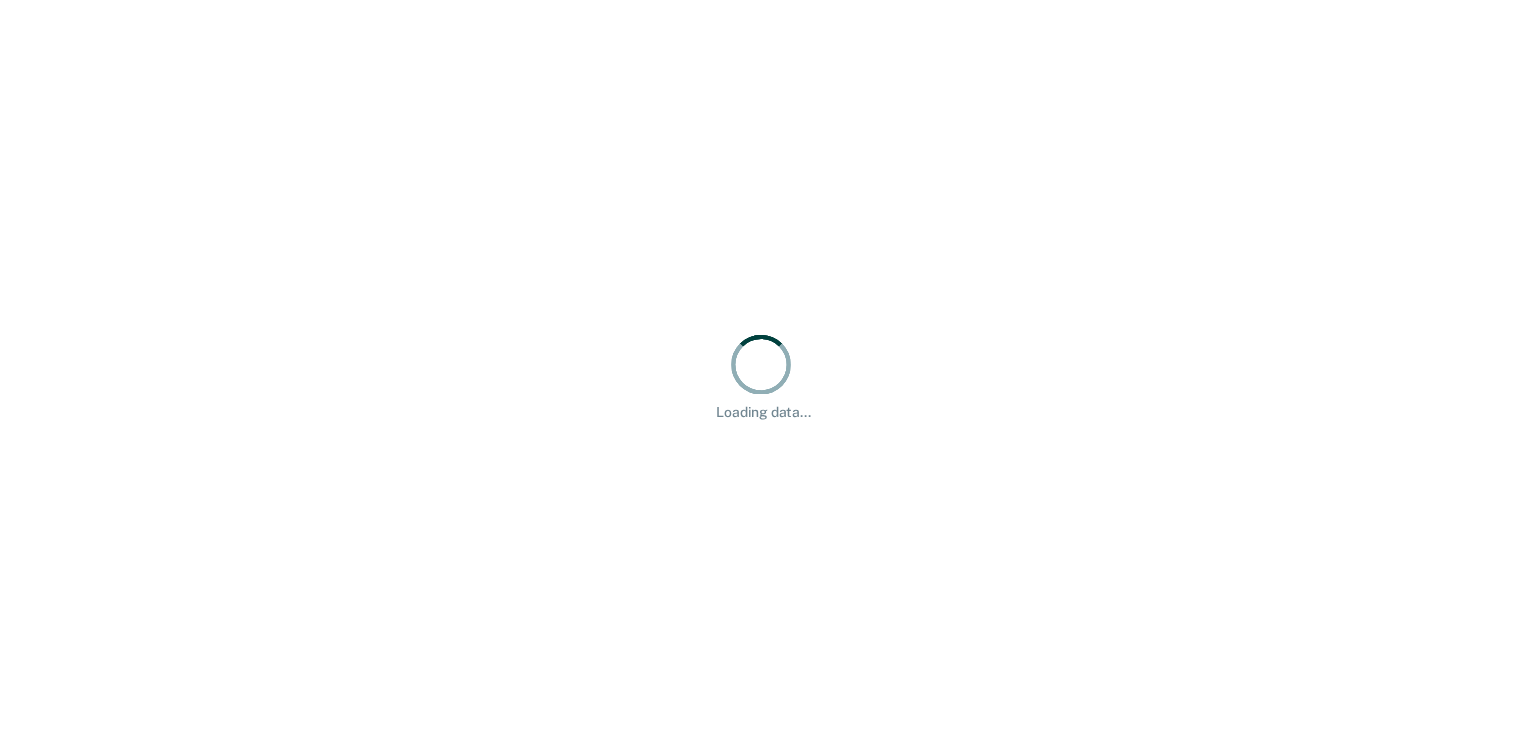 scroll, scrollTop: 0, scrollLeft: 0, axis: both 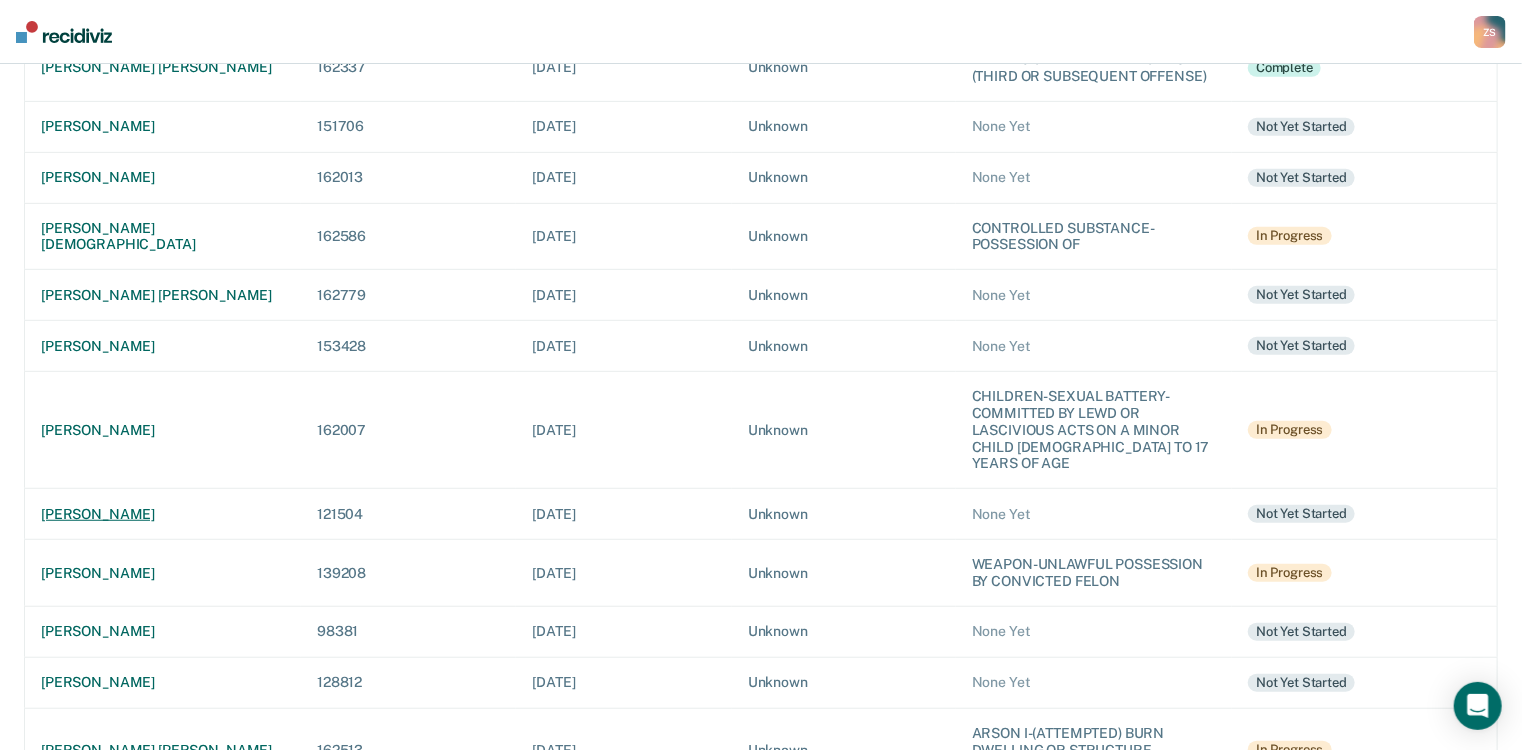click on "[PERSON_NAME]" at bounding box center (163, 514) 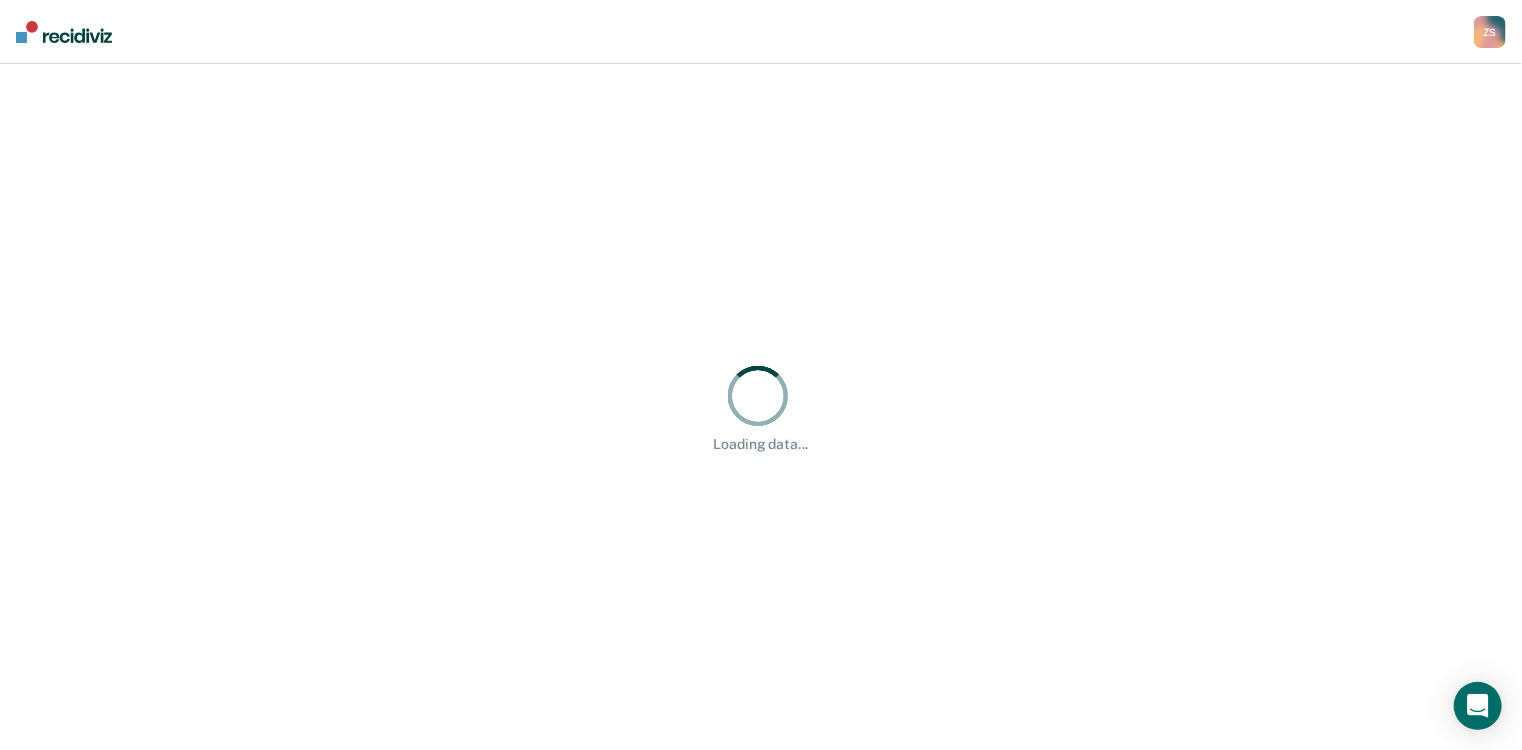 scroll, scrollTop: 0, scrollLeft: 0, axis: both 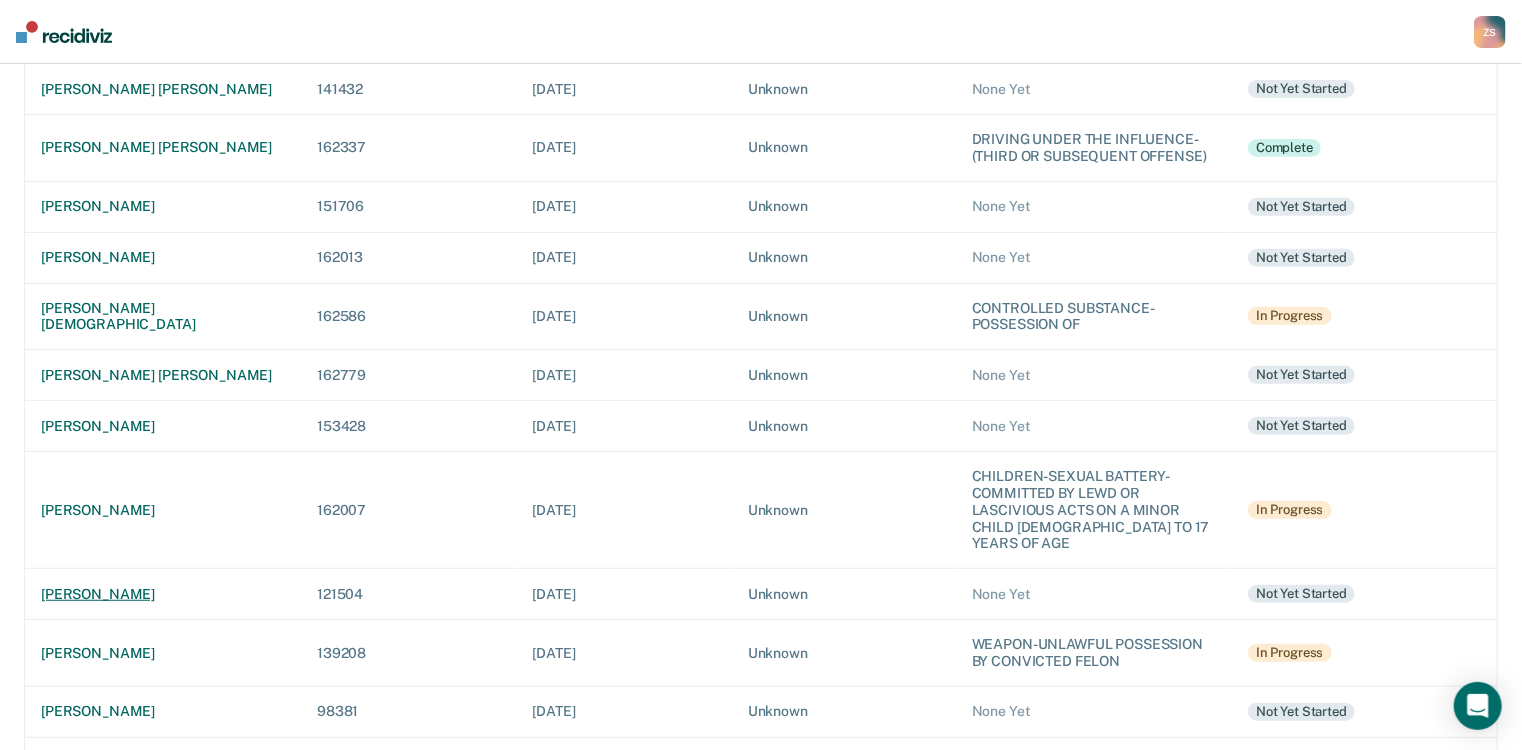click on "[PERSON_NAME]" at bounding box center (163, 594) 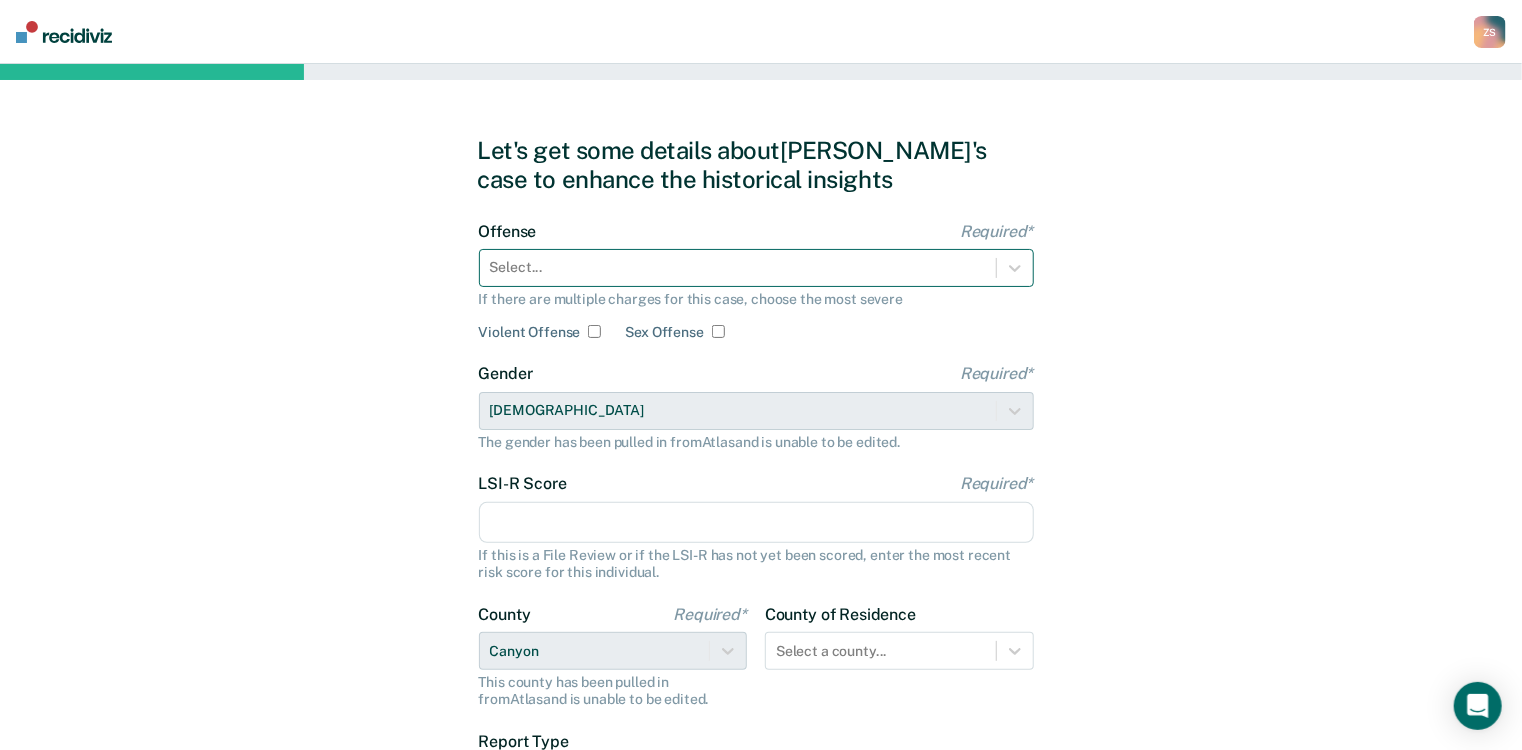 click at bounding box center (738, 267) 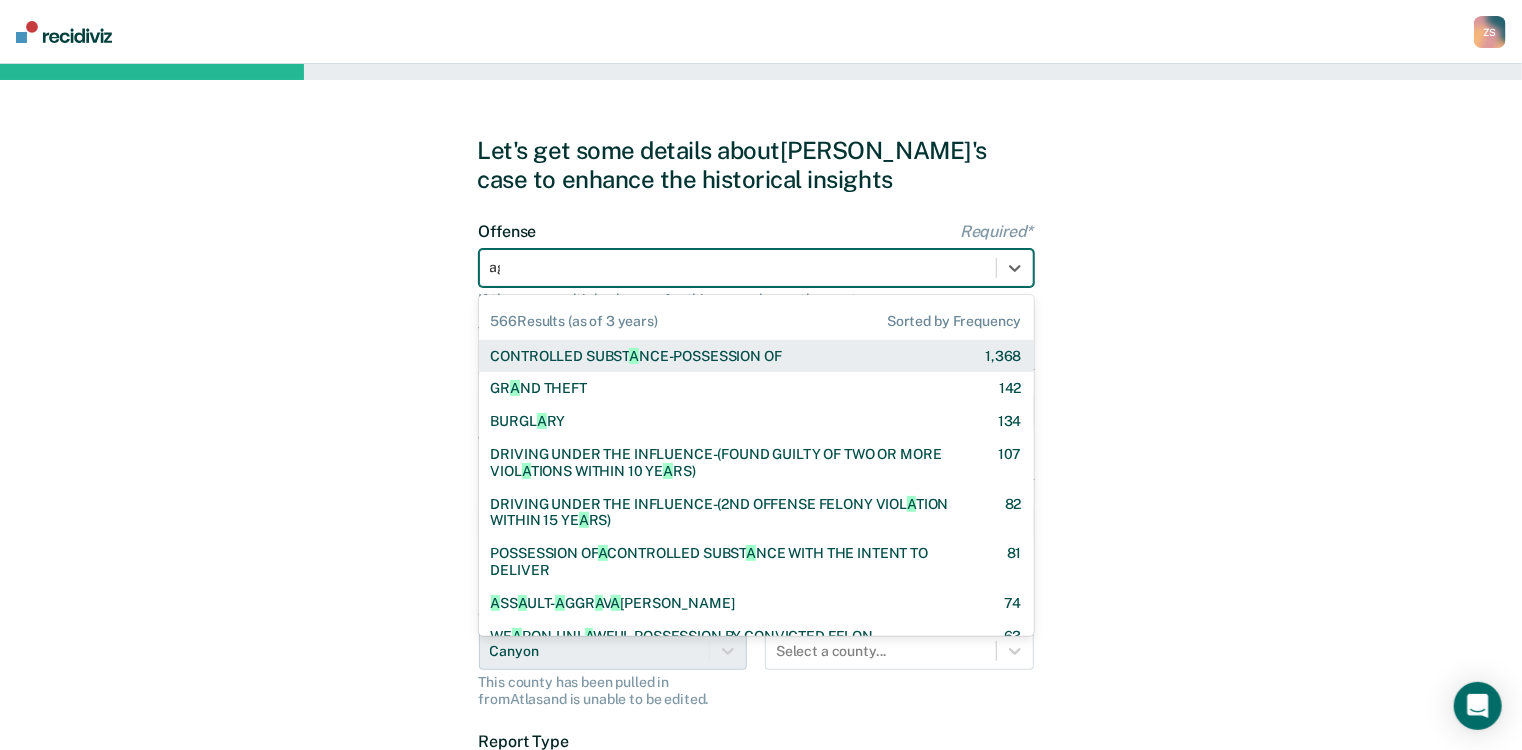 type on "agg" 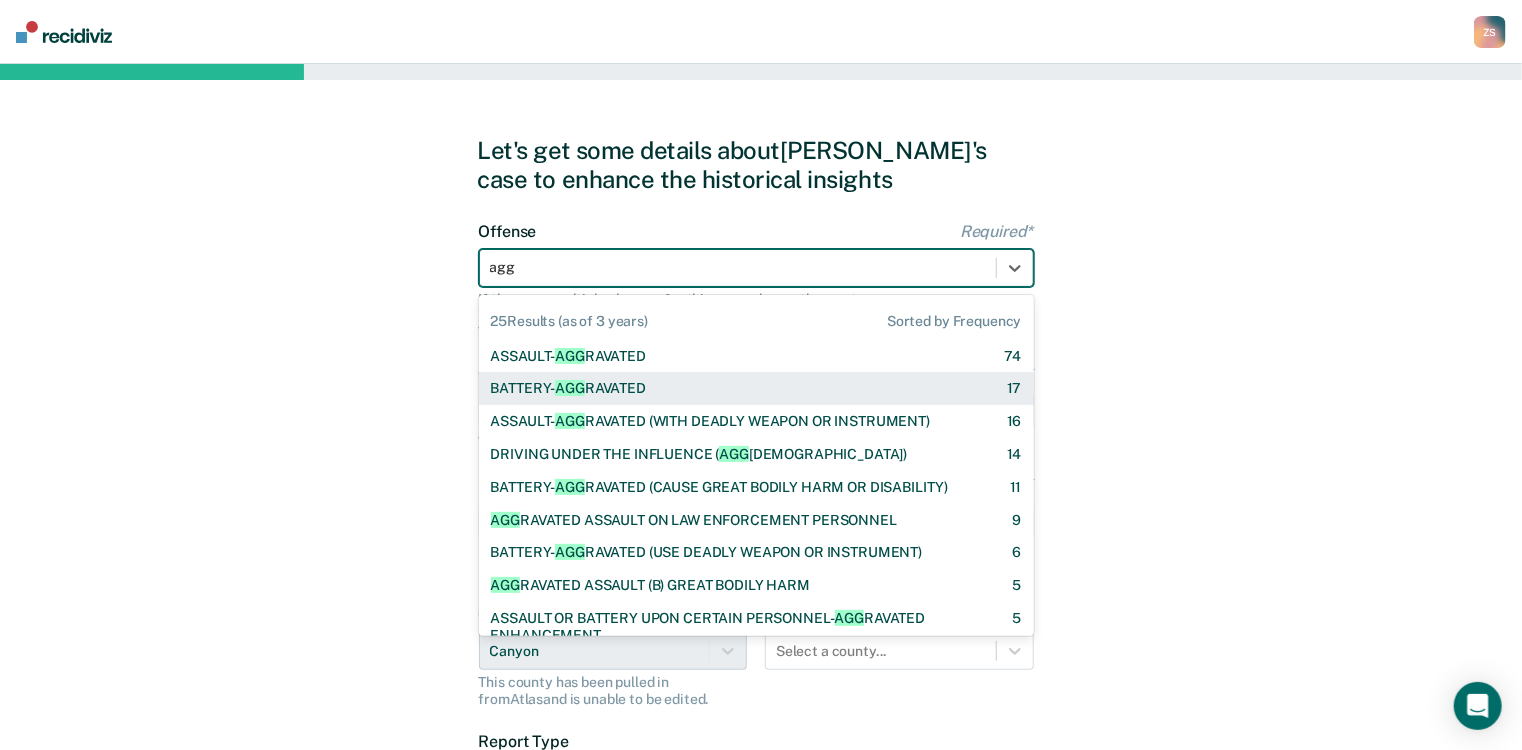 click on "AGG" at bounding box center [570, 388] 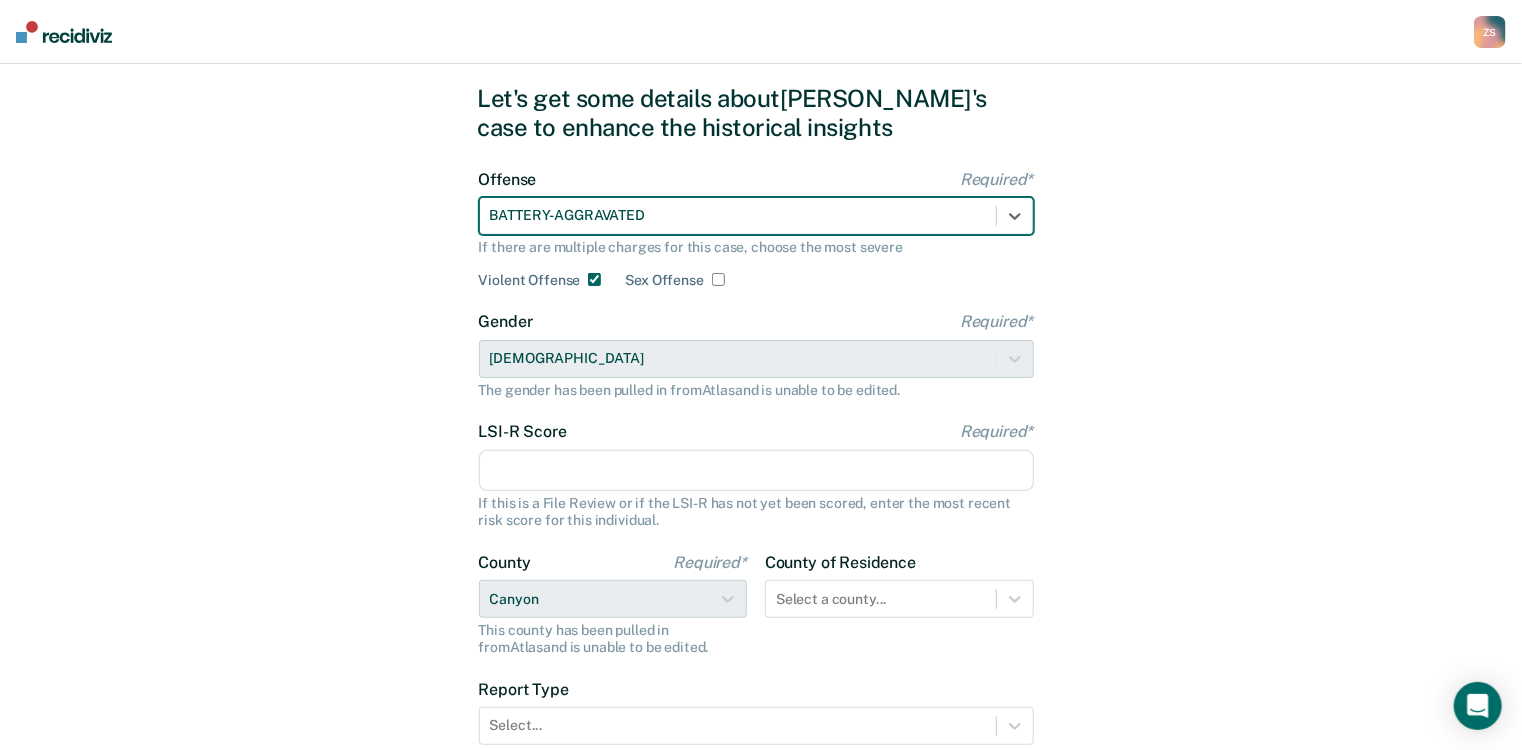 scroll, scrollTop: 80, scrollLeft: 0, axis: vertical 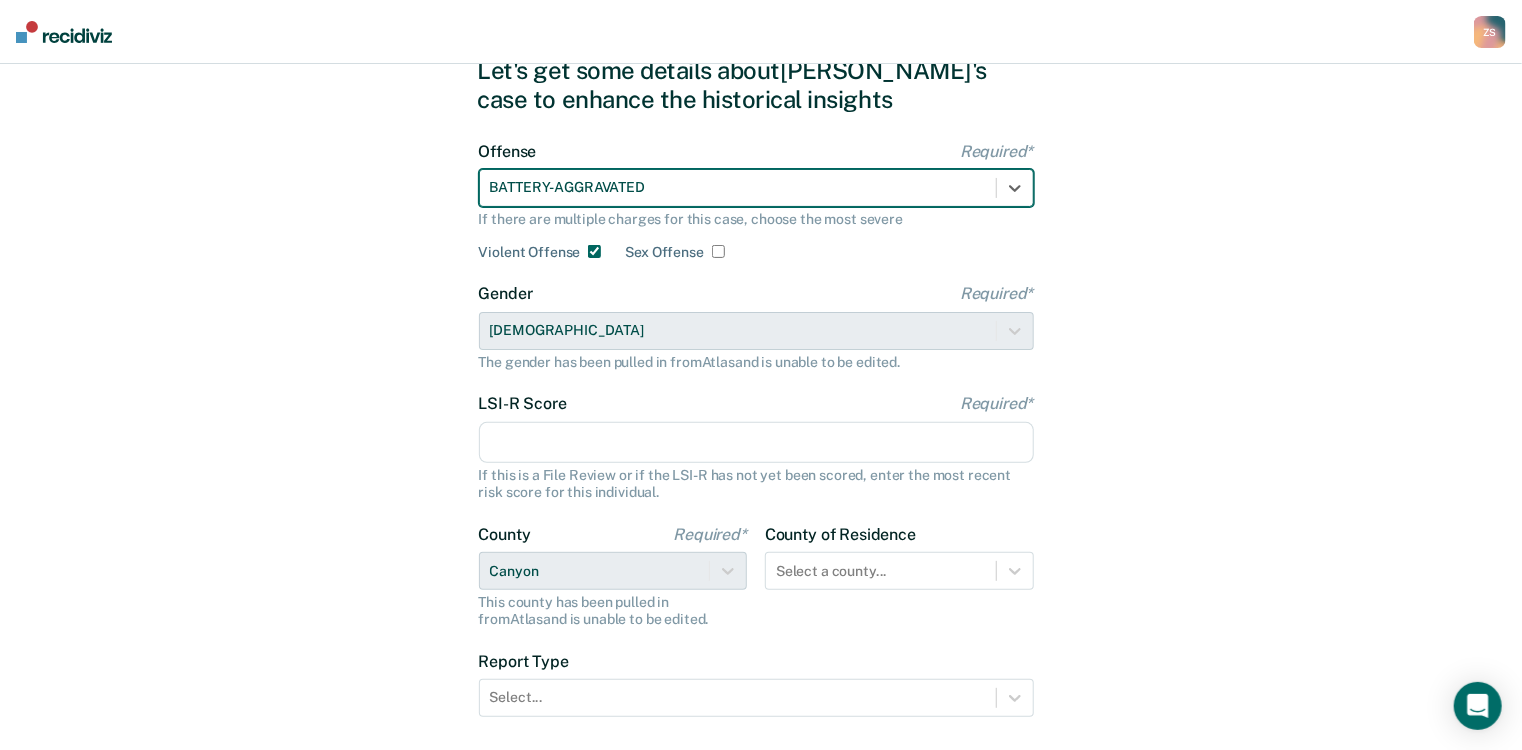 click on "LSI-R Score  Required*" at bounding box center [756, 443] 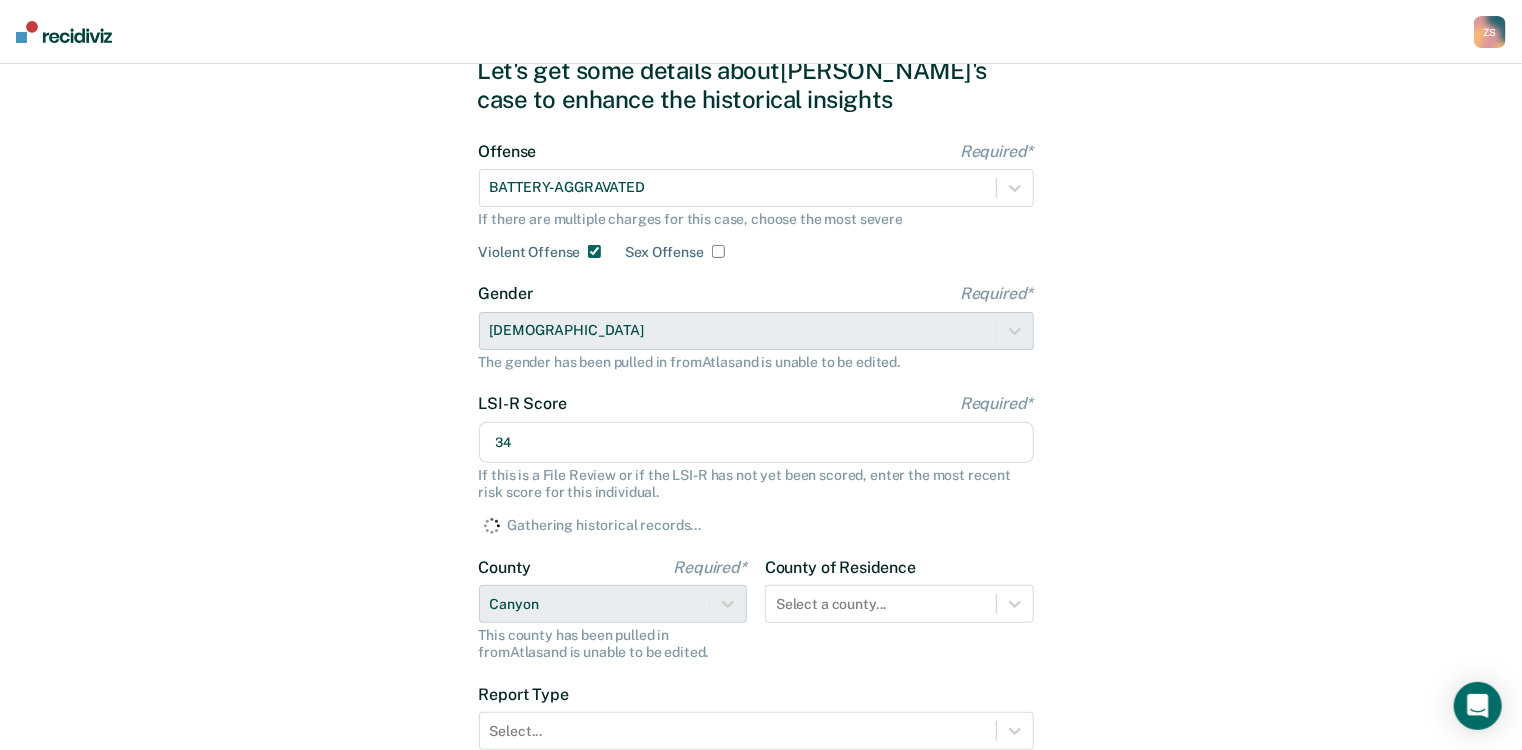 type on "34" 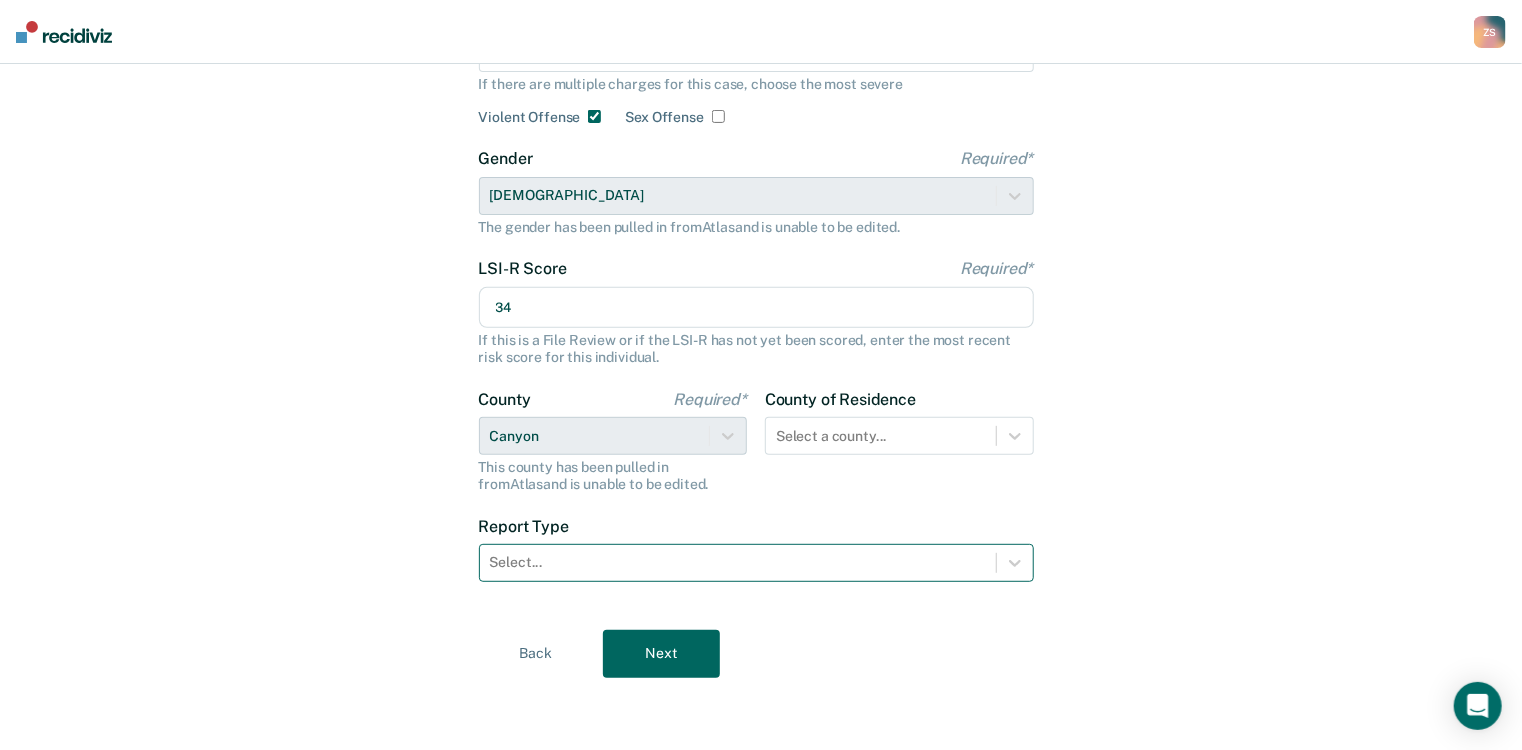 scroll, scrollTop: 215, scrollLeft: 0, axis: vertical 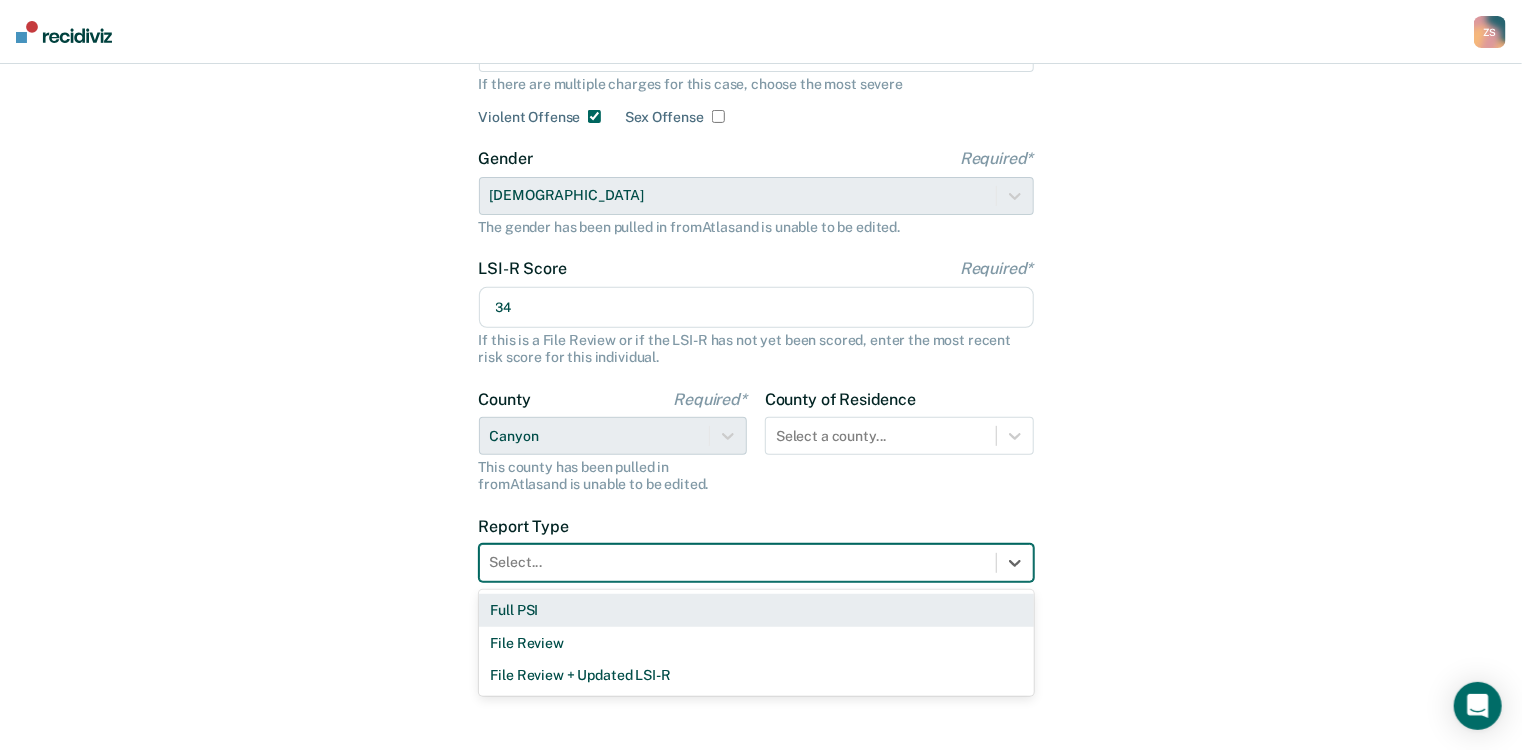 click on "Full PSI" at bounding box center (756, 610) 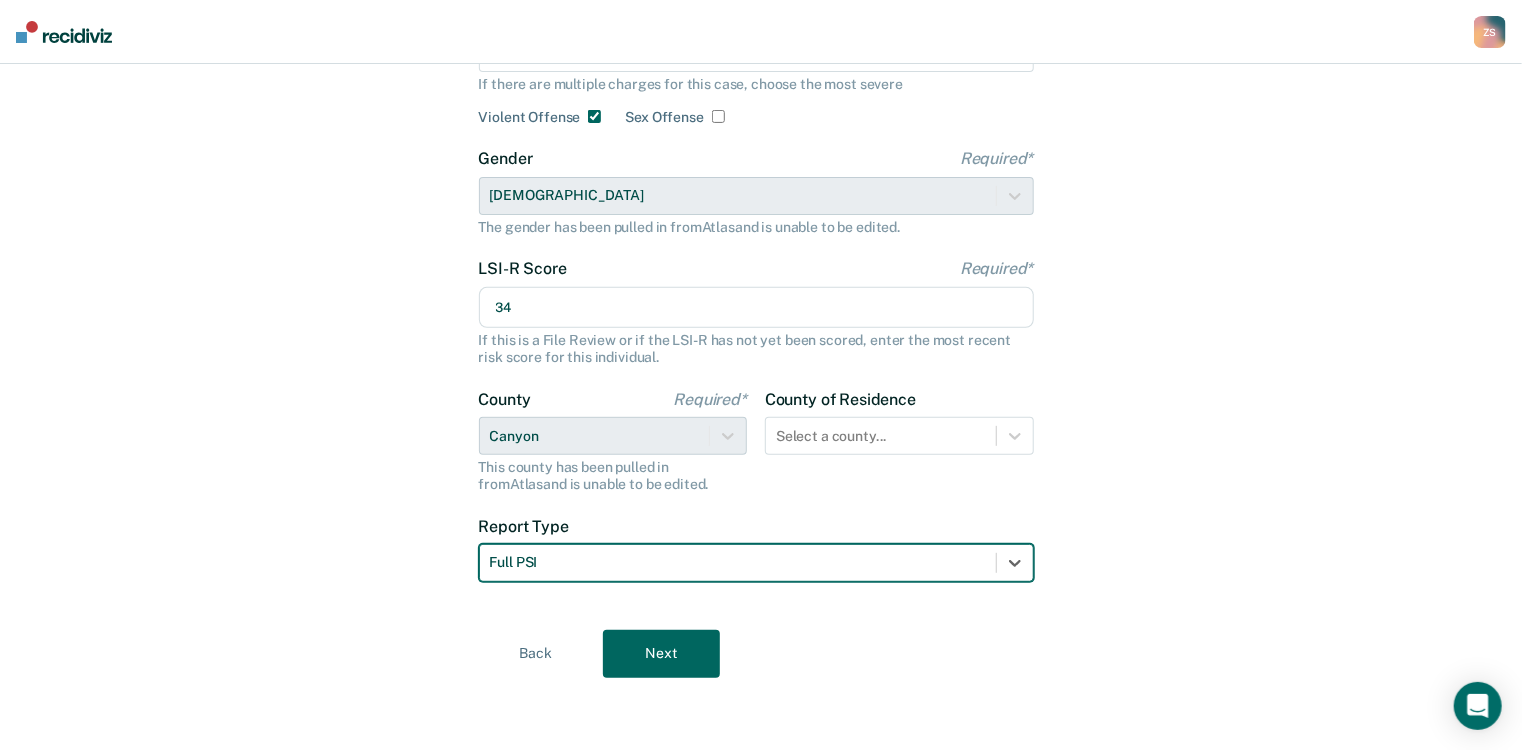 click on "Next" at bounding box center (661, 654) 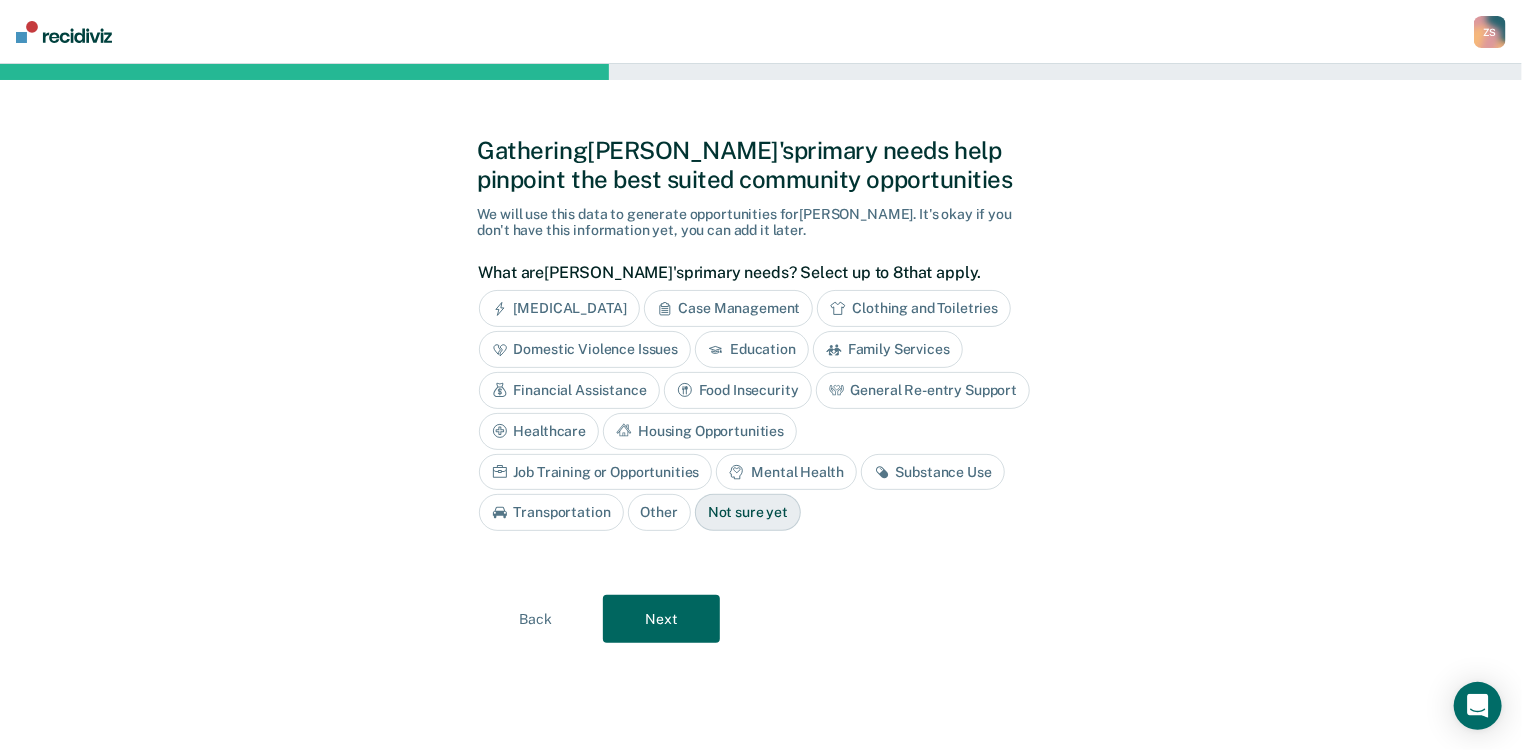 scroll, scrollTop: 0, scrollLeft: 0, axis: both 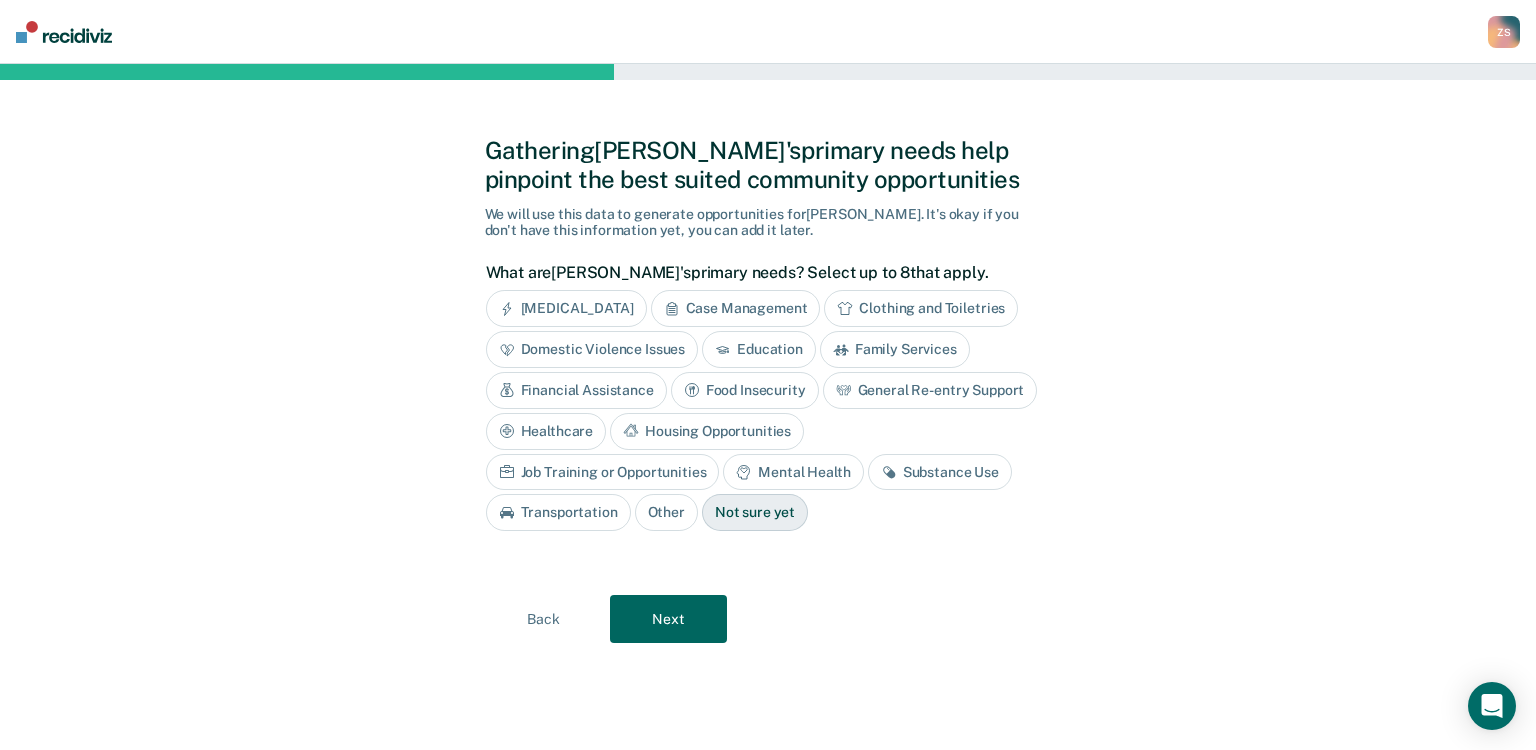 click on "[MEDICAL_DATA]" at bounding box center (566, 308) 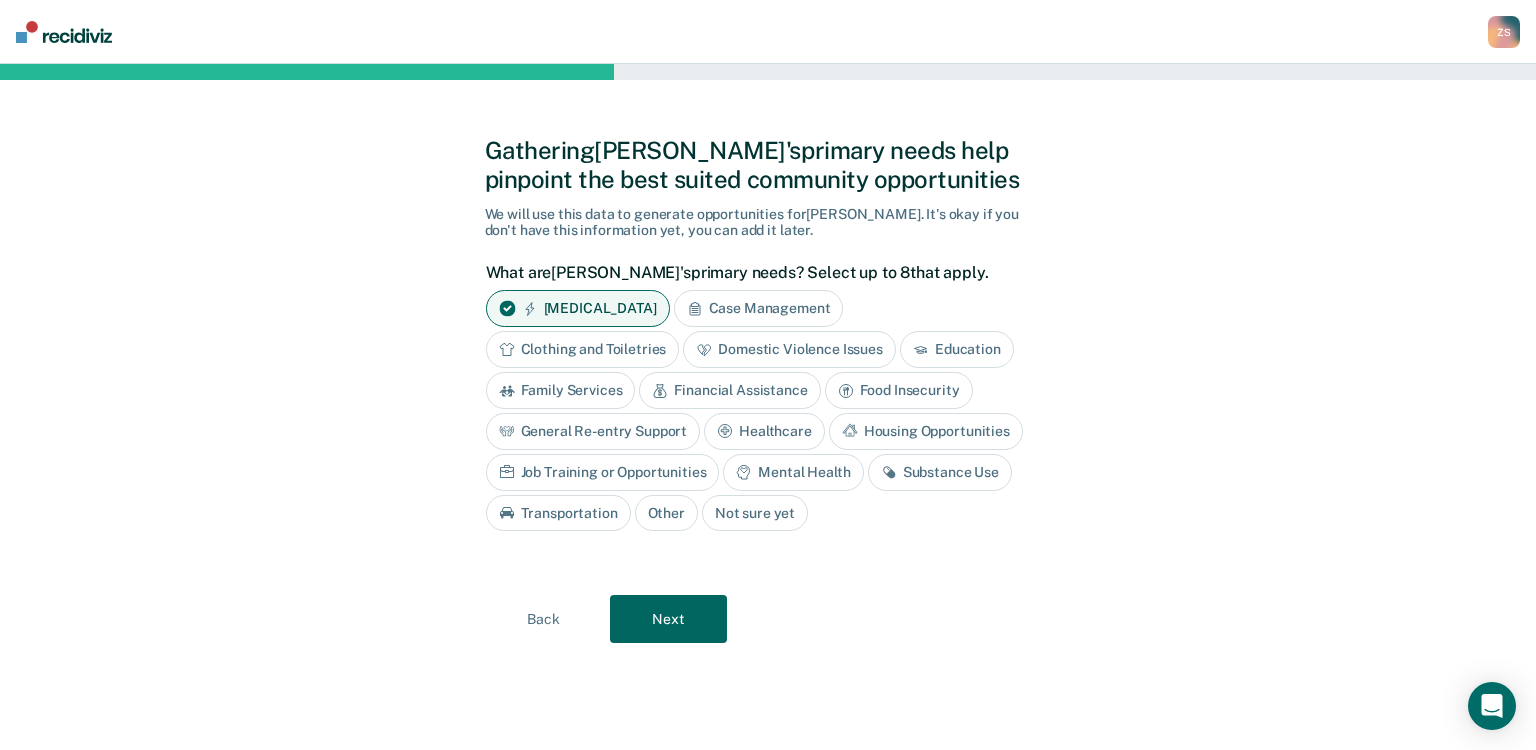 click on "Education" at bounding box center (957, 349) 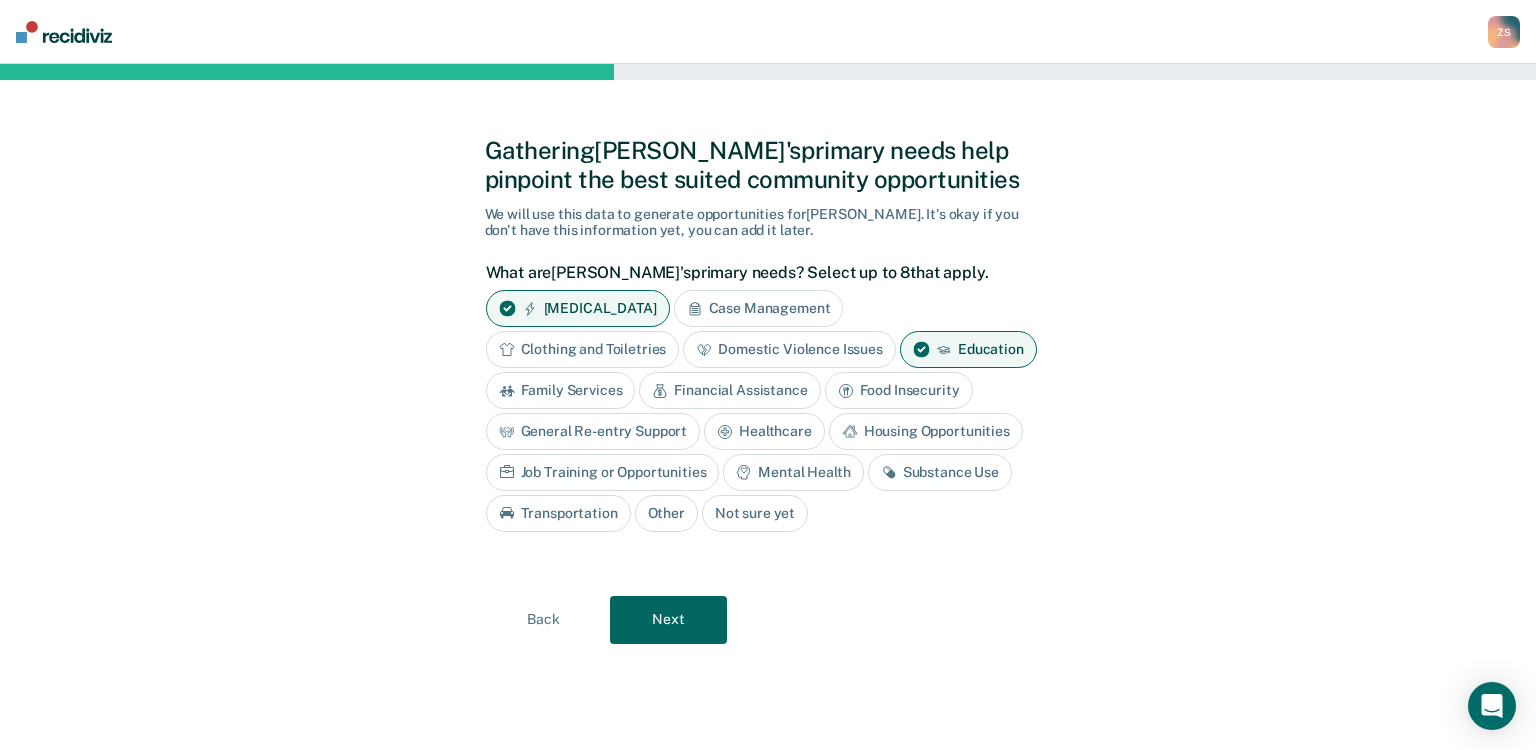 click on "Mental Health" at bounding box center (793, 472) 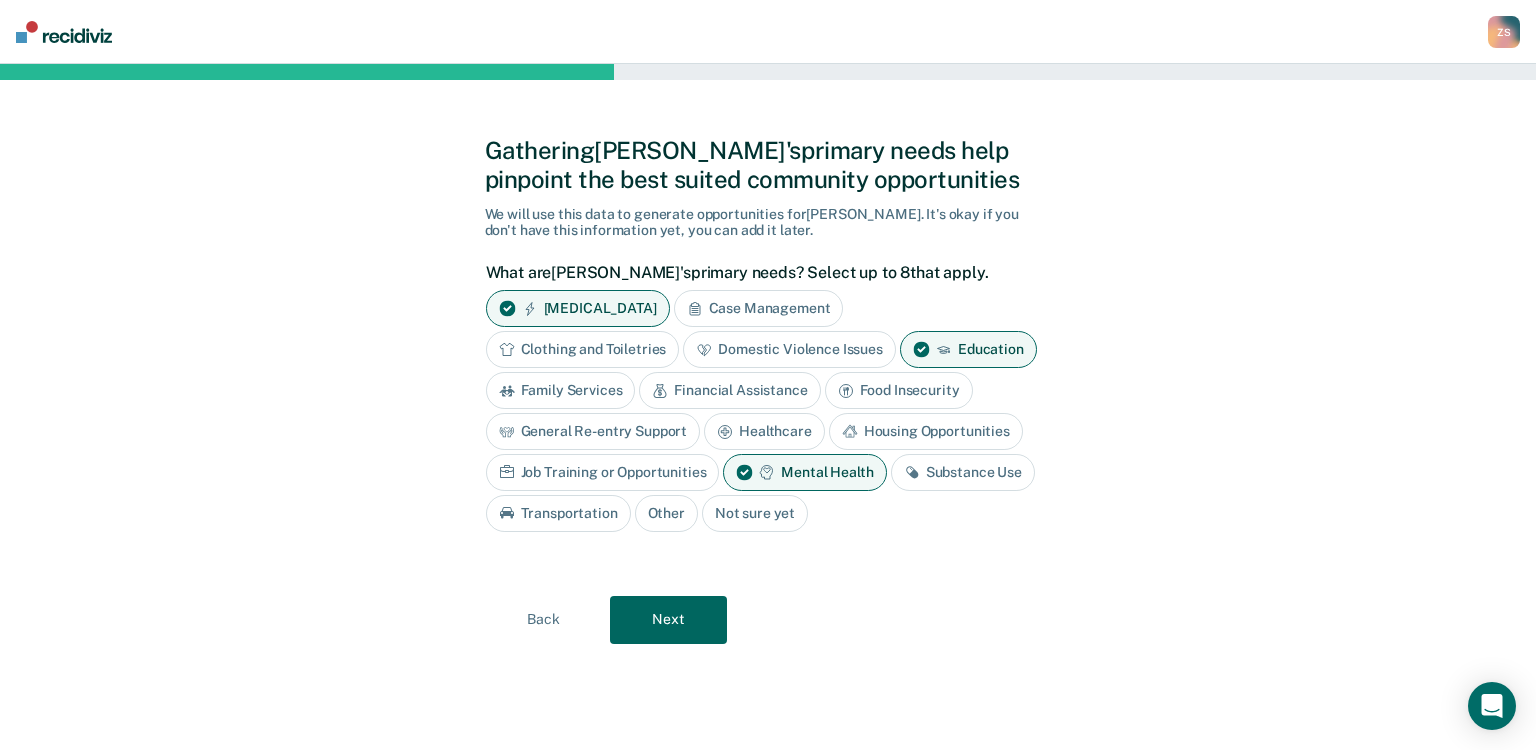 click on "Substance Use" at bounding box center [963, 472] 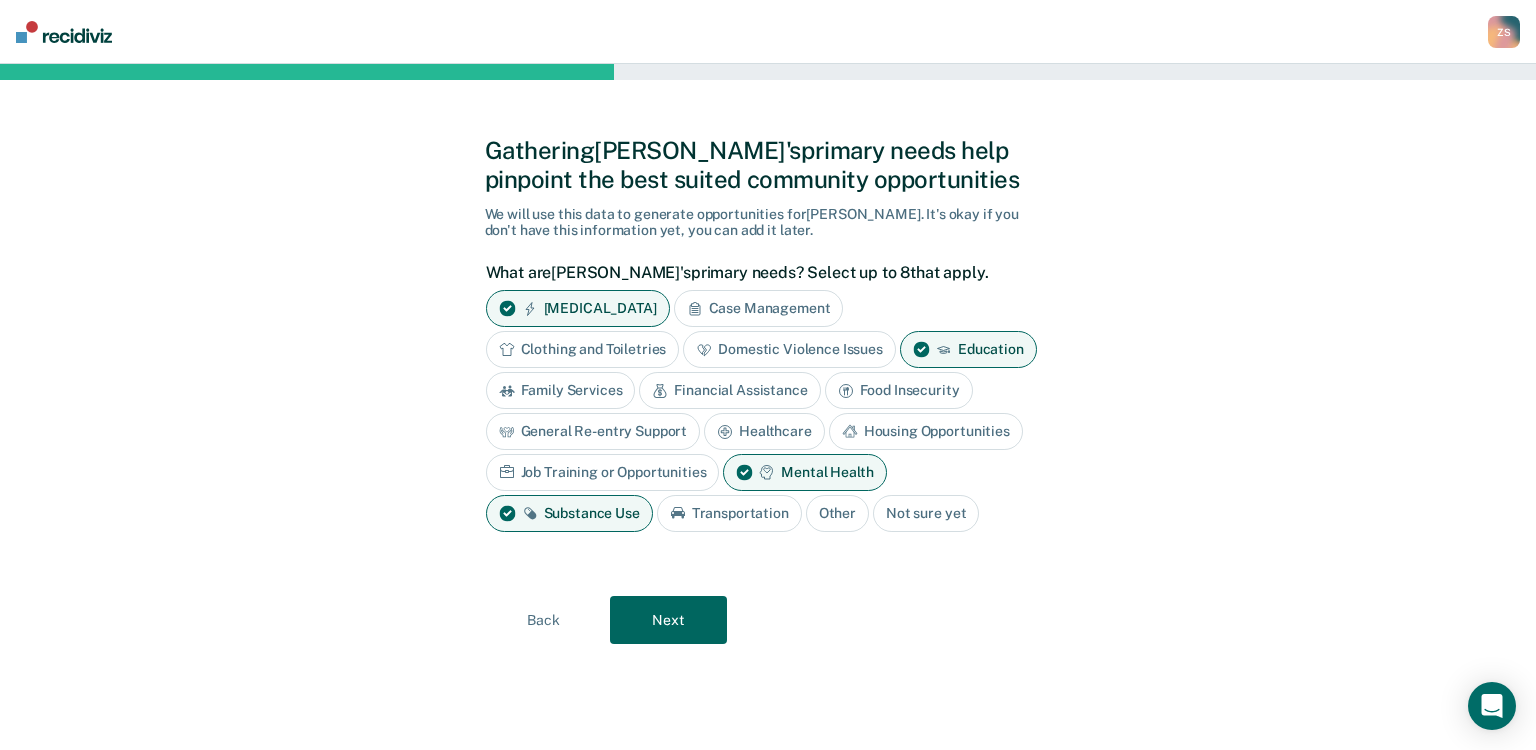 click on "Next" at bounding box center [668, 620] 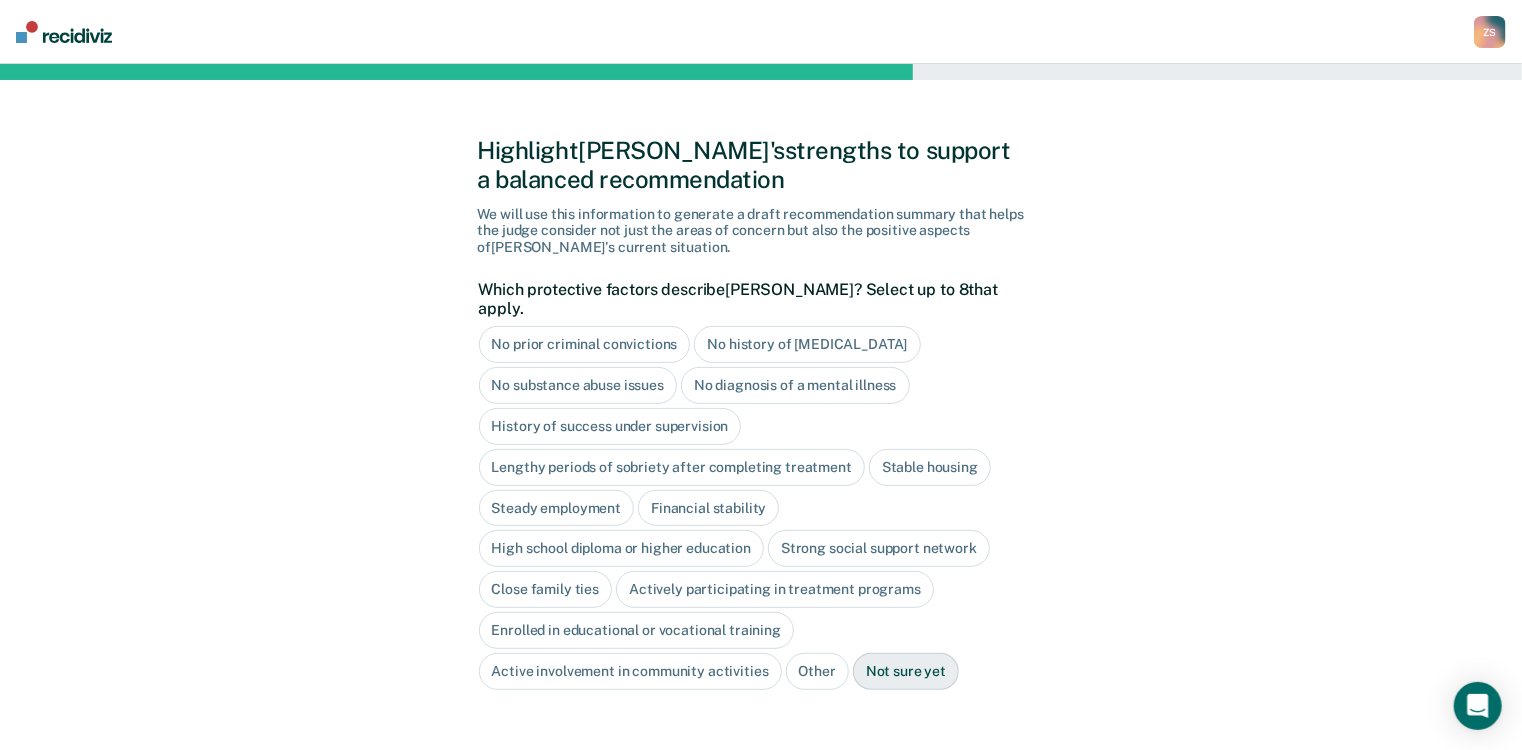 click on "History of success under supervision" at bounding box center (610, 426) 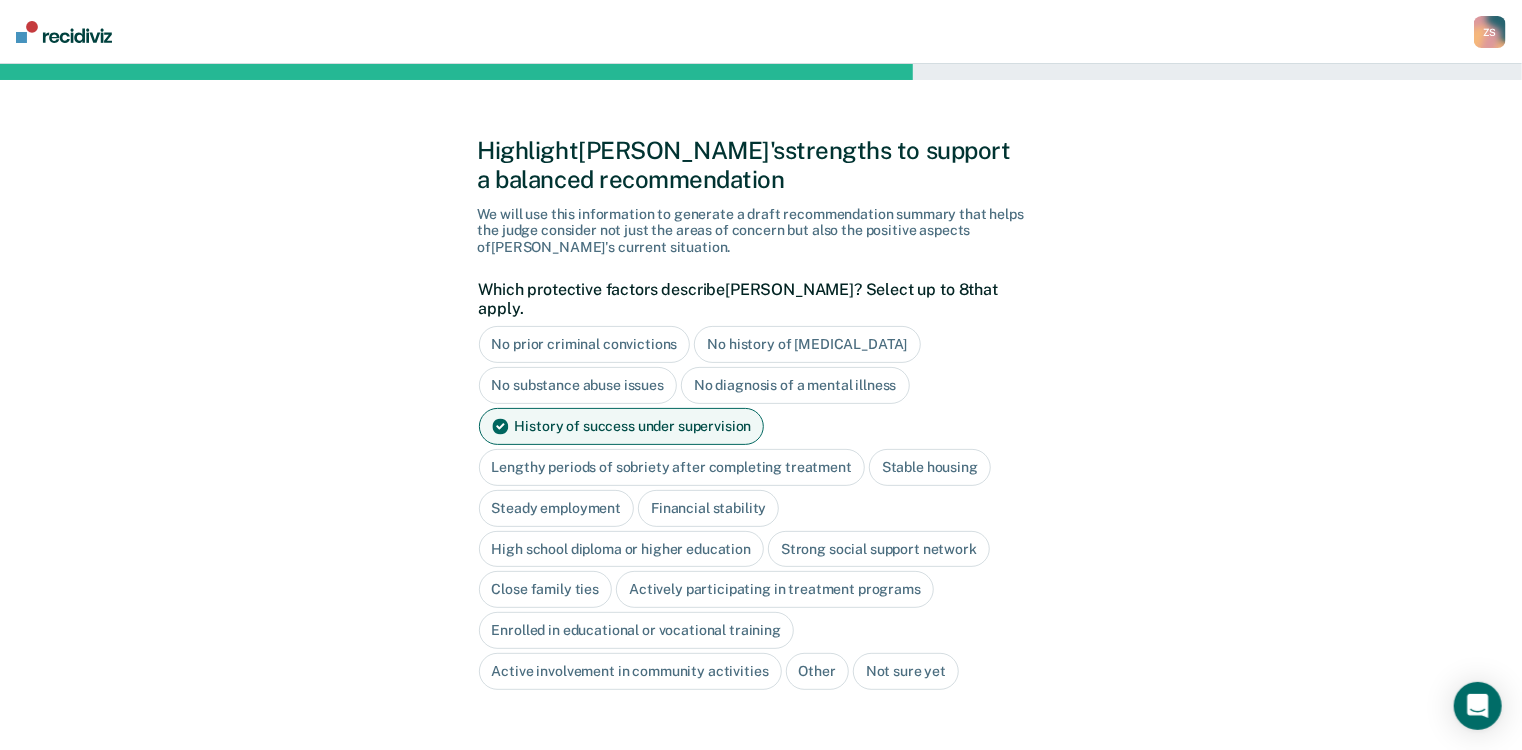 click on "Financial stability" at bounding box center [708, 508] 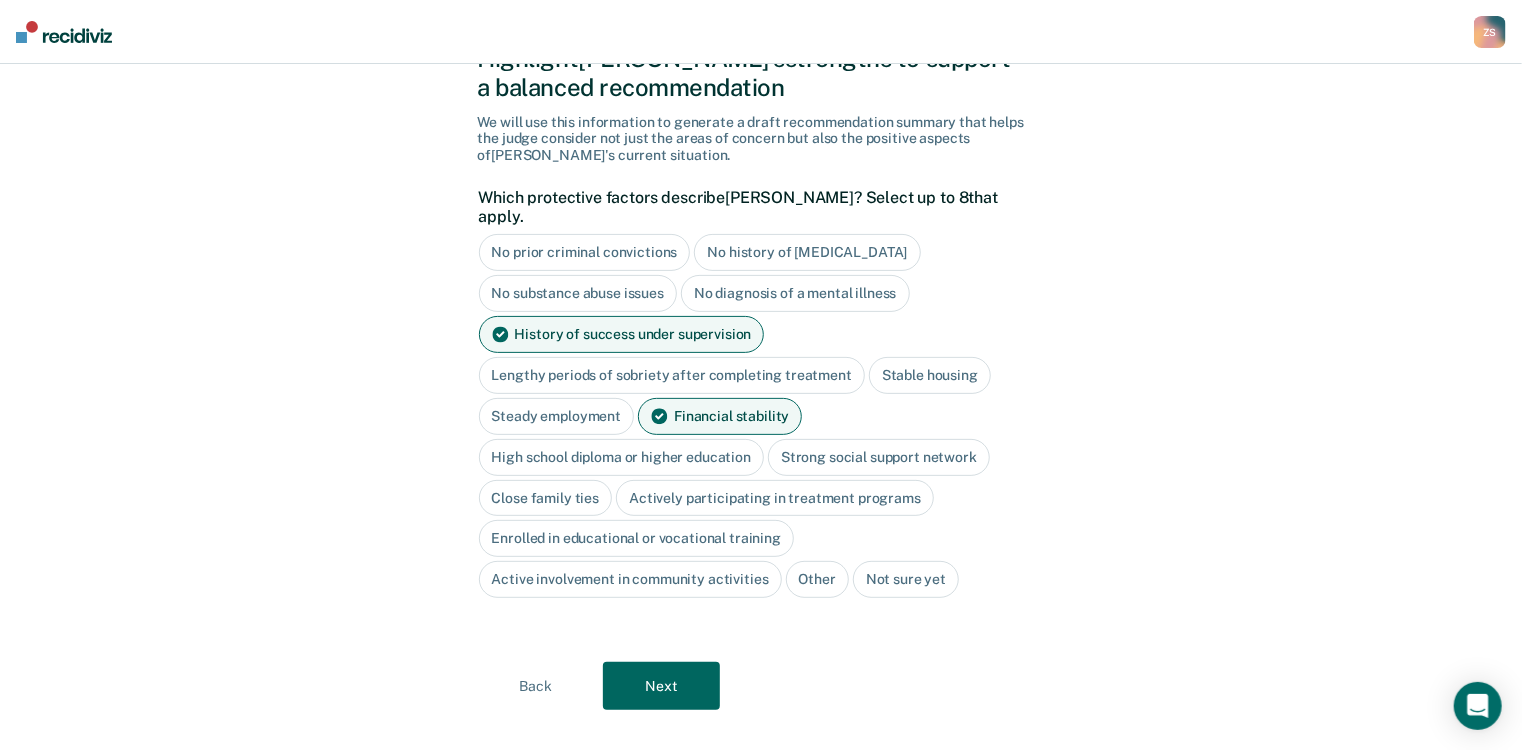 scroll, scrollTop: 101, scrollLeft: 0, axis: vertical 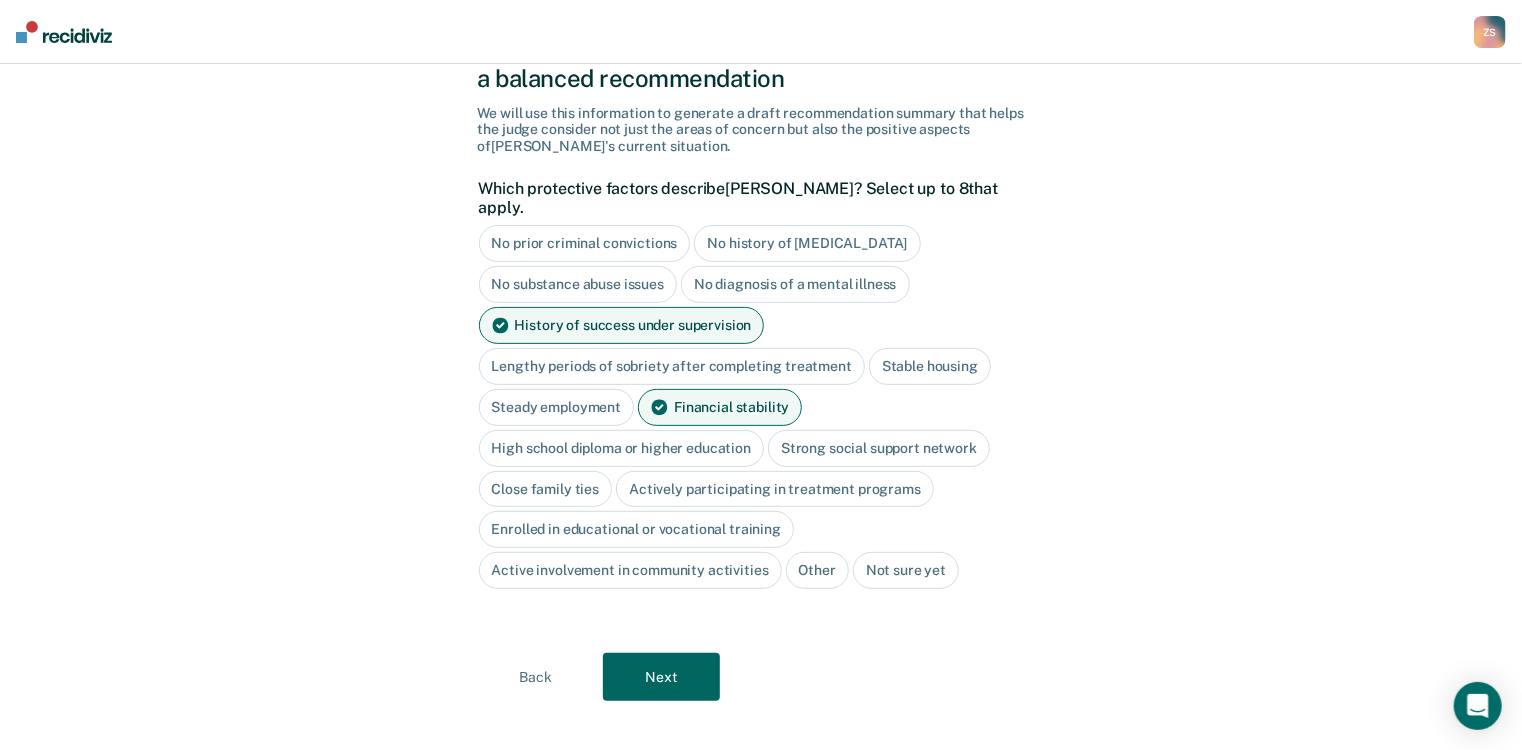 click on "Next" at bounding box center [661, 677] 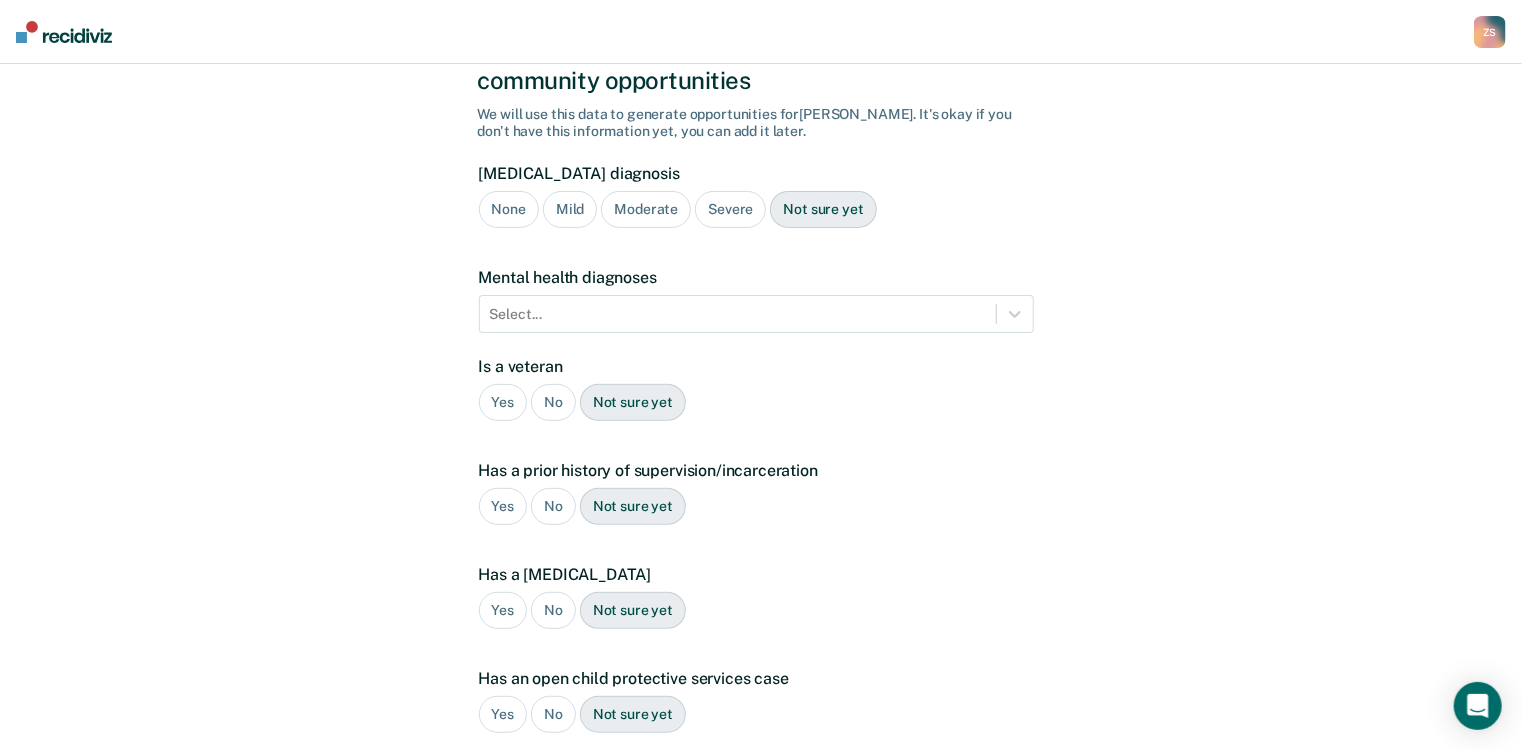 scroll, scrollTop: 0, scrollLeft: 0, axis: both 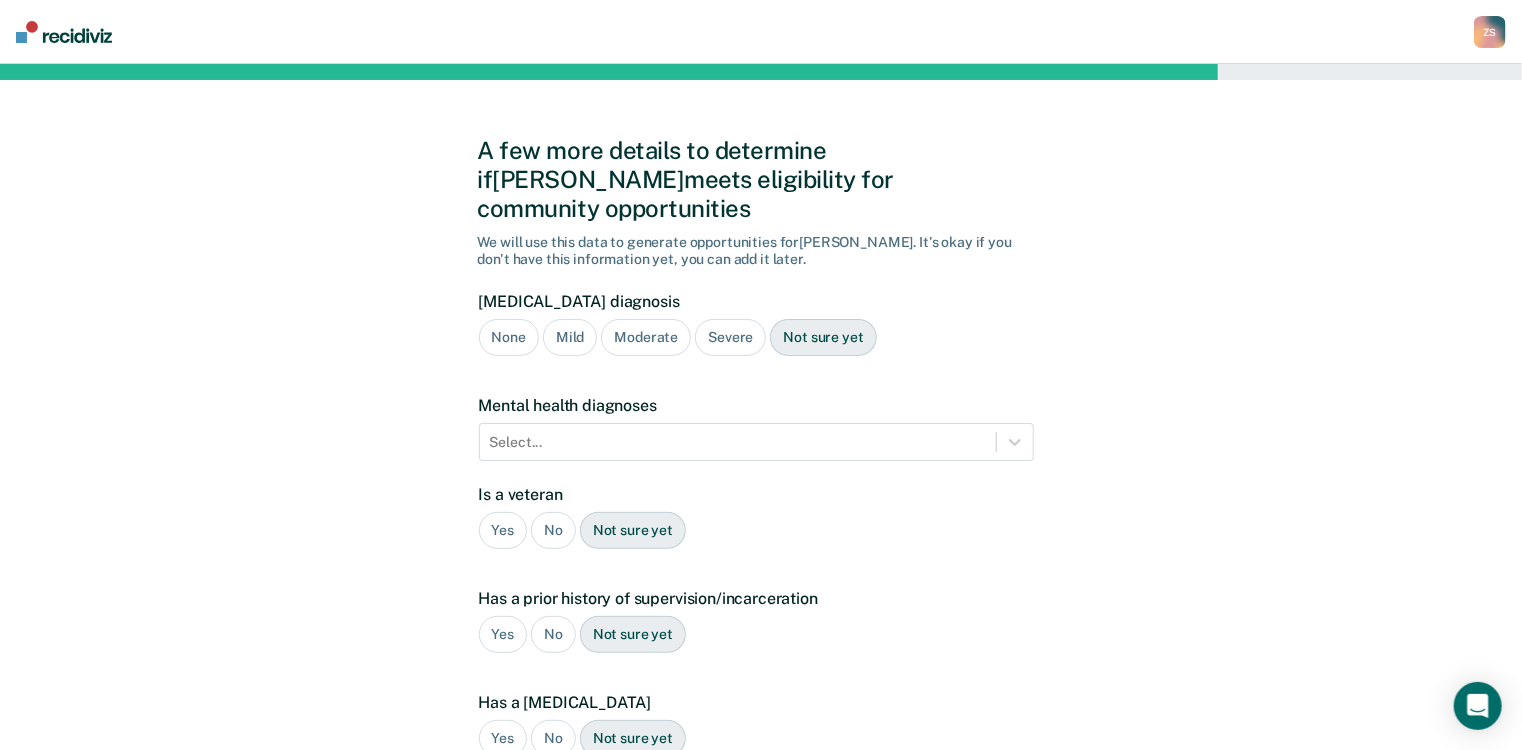 click on "Severe" at bounding box center [730, 337] 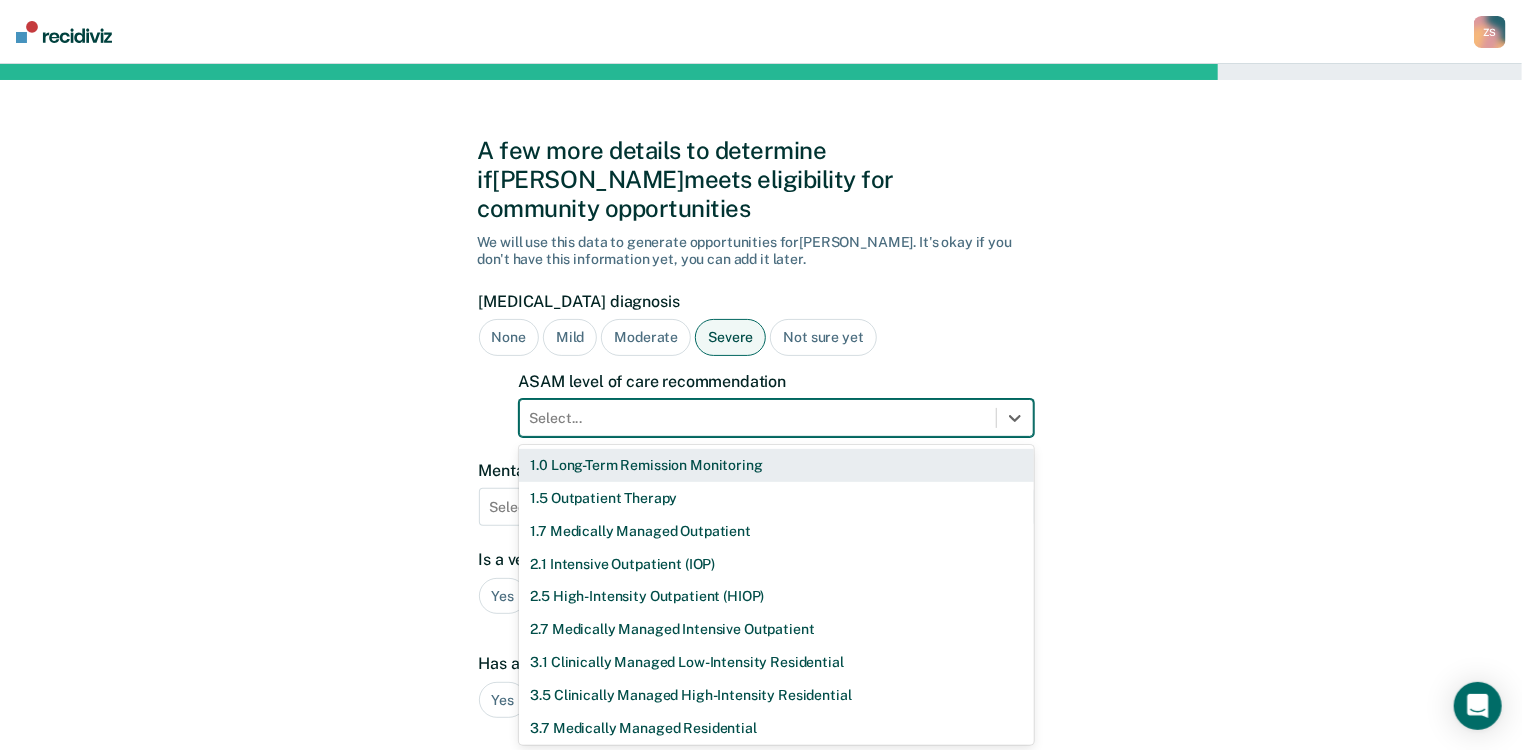 click at bounding box center (758, 418) 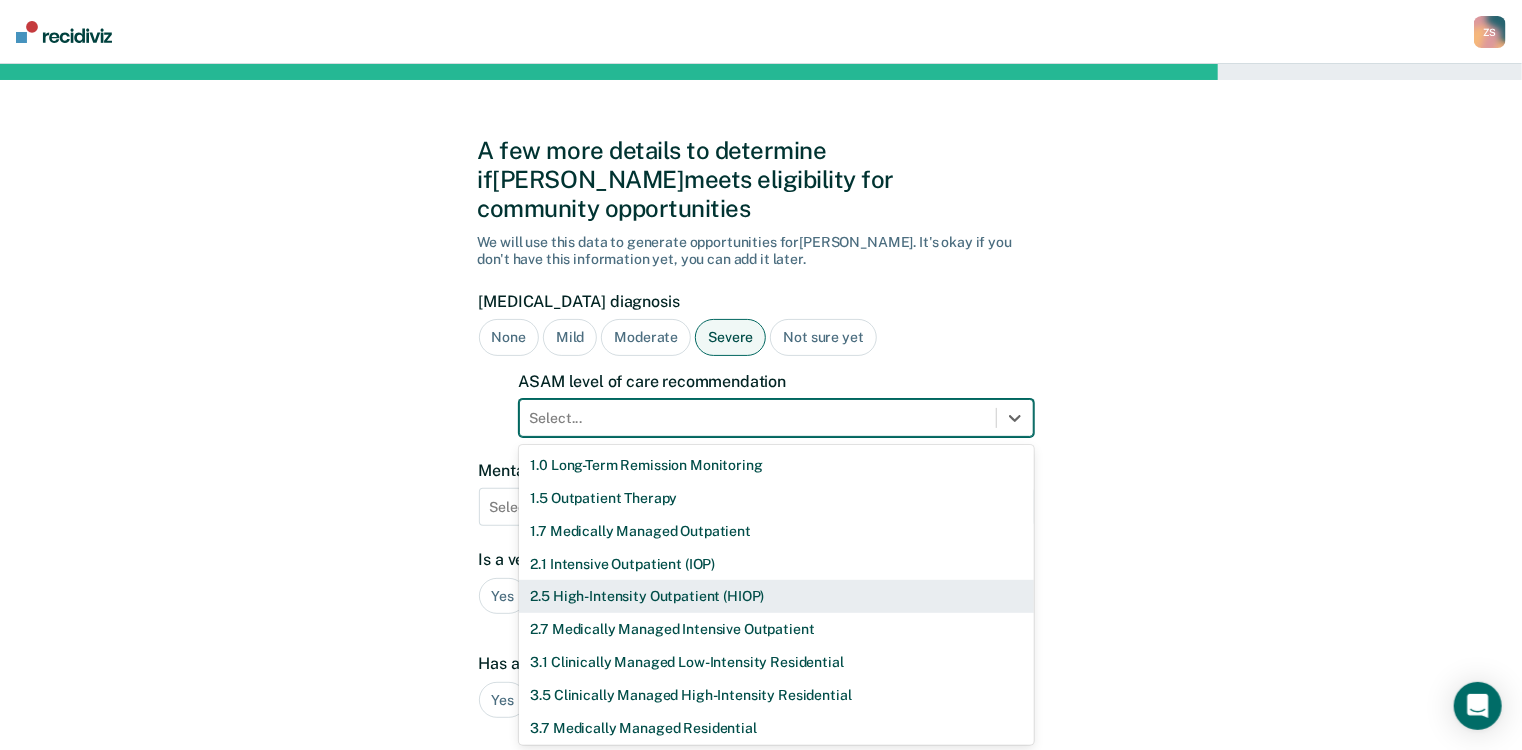 click on "2.5 High-Intensity Outpatient (HIOP)" at bounding box center (776, 596) 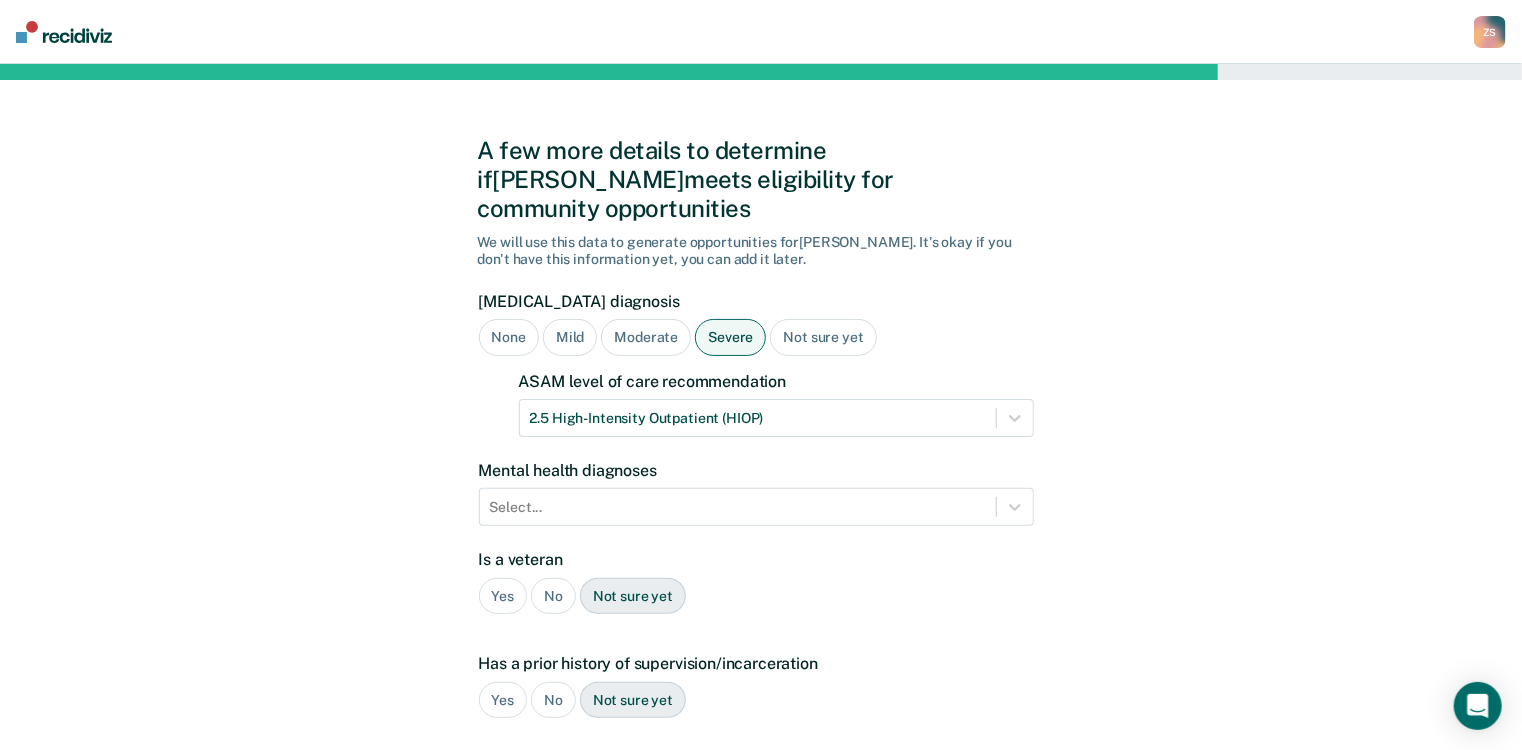 click on "A few more details to determine if  [PERSON_NAME]  meets eligibility for community opportunities We will use this data to generate opportunities for  [PERSON_NAME] . It's okay if you don't have this information yet, you can add it later.   [MEDICAL_DATA] diagnosis  None Mild Moderate Severe Not sure yet ASAM level of care recommendation  2.5 High-Intensity Outpatient (HIOP) Mental health diagnoses  Select... Is a veteran  Yes No Not sure yet Has a prior history of supervision/incarceration   Yes No Not sure yet Has a [MEDICAL_DATA]  Yes No Not sure yet Has an open child protective services case   Yes No Not sure yet Plea  Guilty Not Guilty [PERSON_NAME] Plea Not sure yet Back Next" at bounding box center [761, 639] 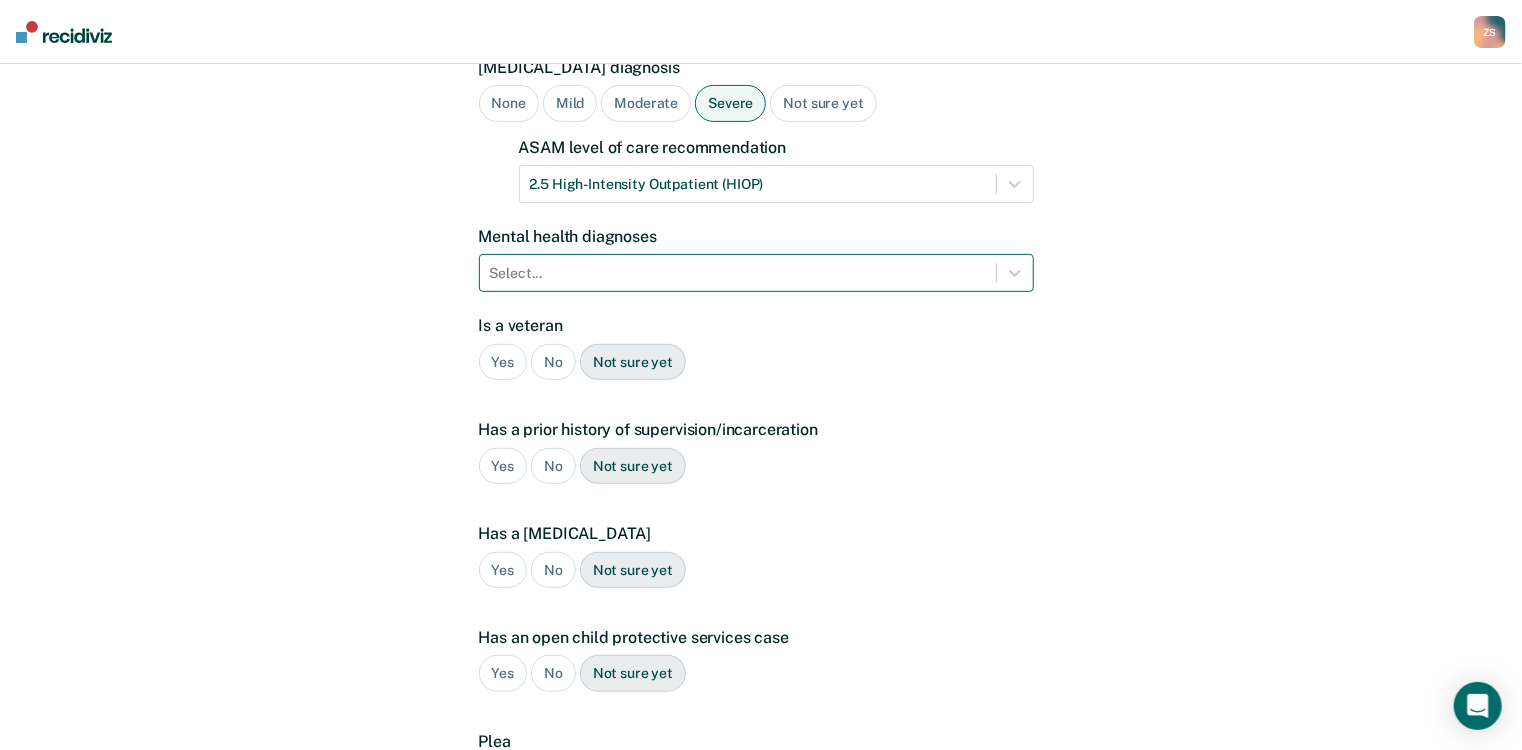 scroll, scrollTop: 240, scrollLeft: 0, axis: vertical 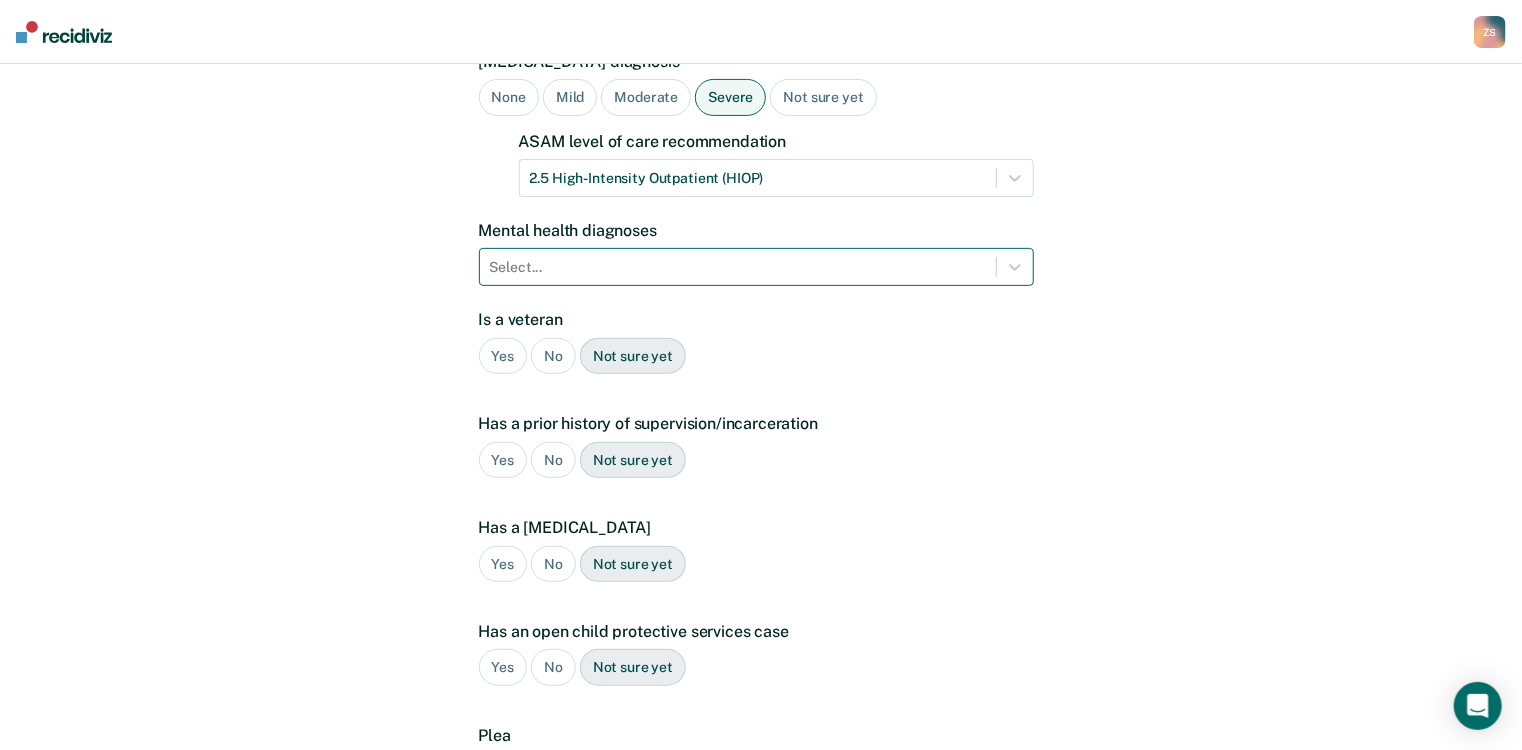 click at bounding box center [738, 267] 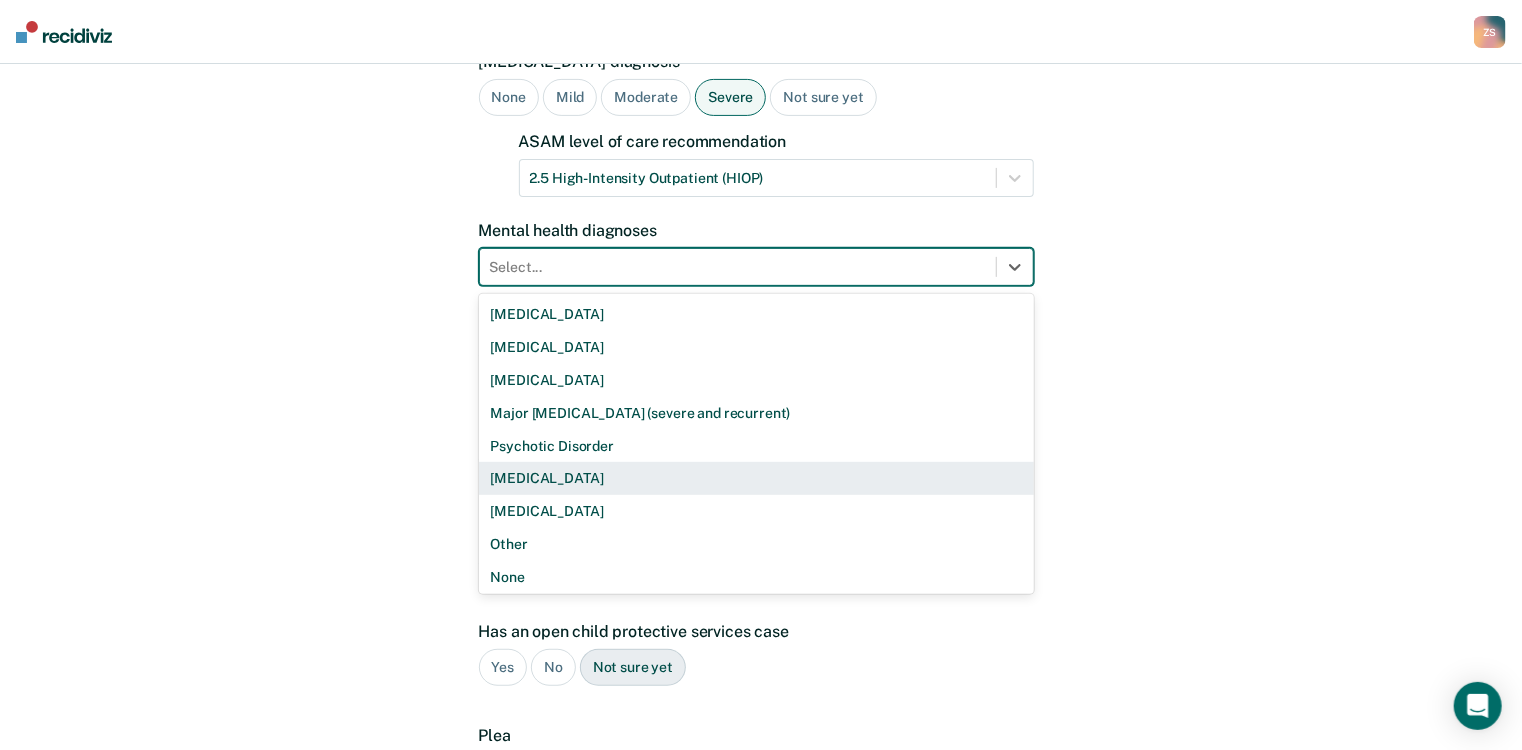 click on "A few more details to determine if  [PERSON_NAME]  meets eligibility for community opportunities We will use this data to generate opportunities for  [PERSON_NAME] . It's okay if you don't have this information yet, you can add it later.   [MEDICAL_DATA] diagnosis  None Mild Moderate Severe Not sure yet ASAM level of care recommendation  2.5 High-Intensity Outpatient (HIOP) Mental health diagnoses  9 results available. Use Up and Down to choose options, press Enter to select the currently focused option, press Escape to exit the menu, press Tab to select the option and exit the menu. Select... [MEDICAL_DATA] [MEDICAL_DATA] [MEDICAL_DATA] Major [MEDICAL_DATA] (severe and recurrent) Psychotic Disorder [MEDICAL_DATA] [MEDICAL_DATA] Other None Is a veteran  Yes No Not sure yet Has a prior history of supervision/incarceration   Yes No Not sure yet Has a [MEDICAL_DATA]  Yes No Not sure yet Has an open child protective services case   Yes No Not sure yet Plea  Guilty Back Next" at bounding box center [761, 399] 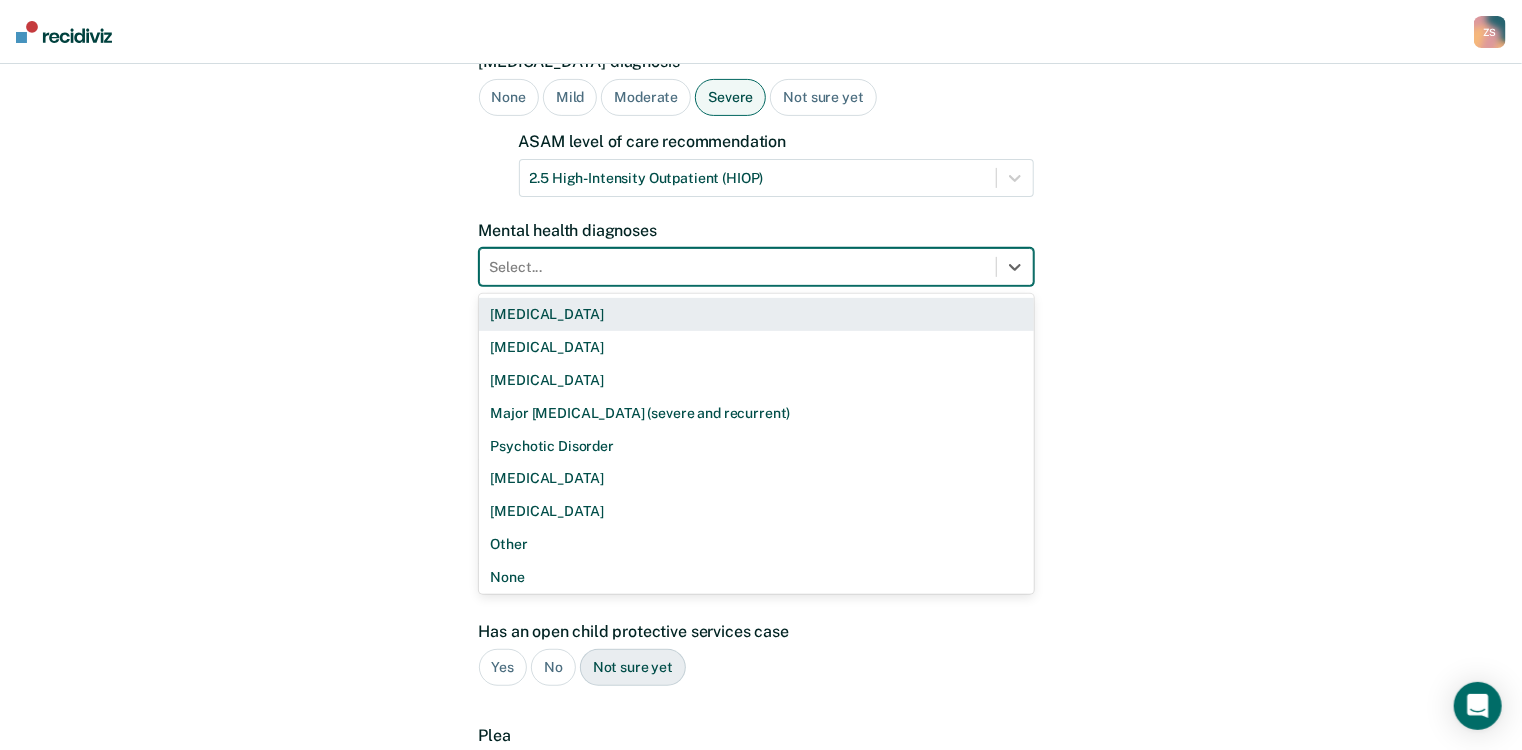 click at bounding box center [738, 267] 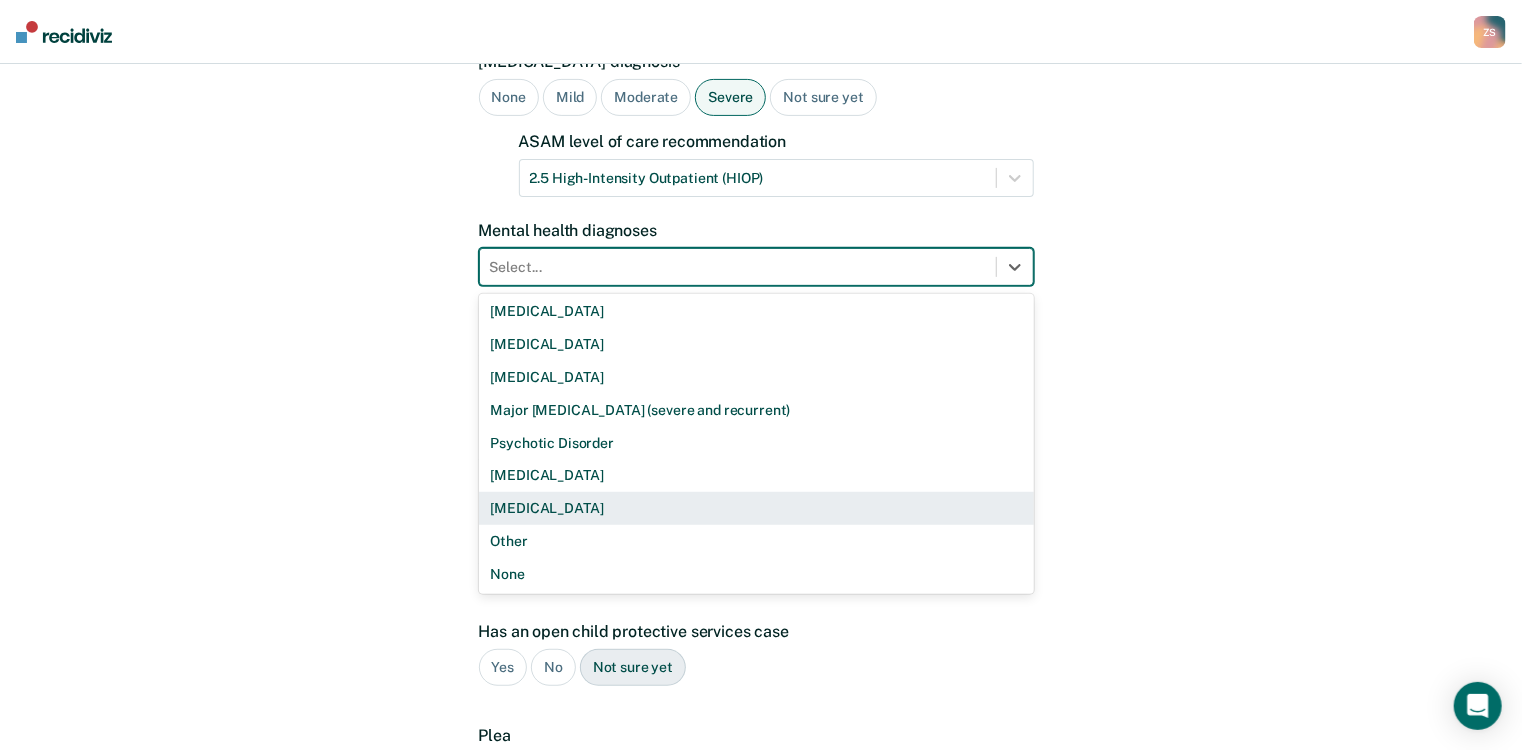 scroll, scrollTop: 0, scrollLeft: 0, axis: both 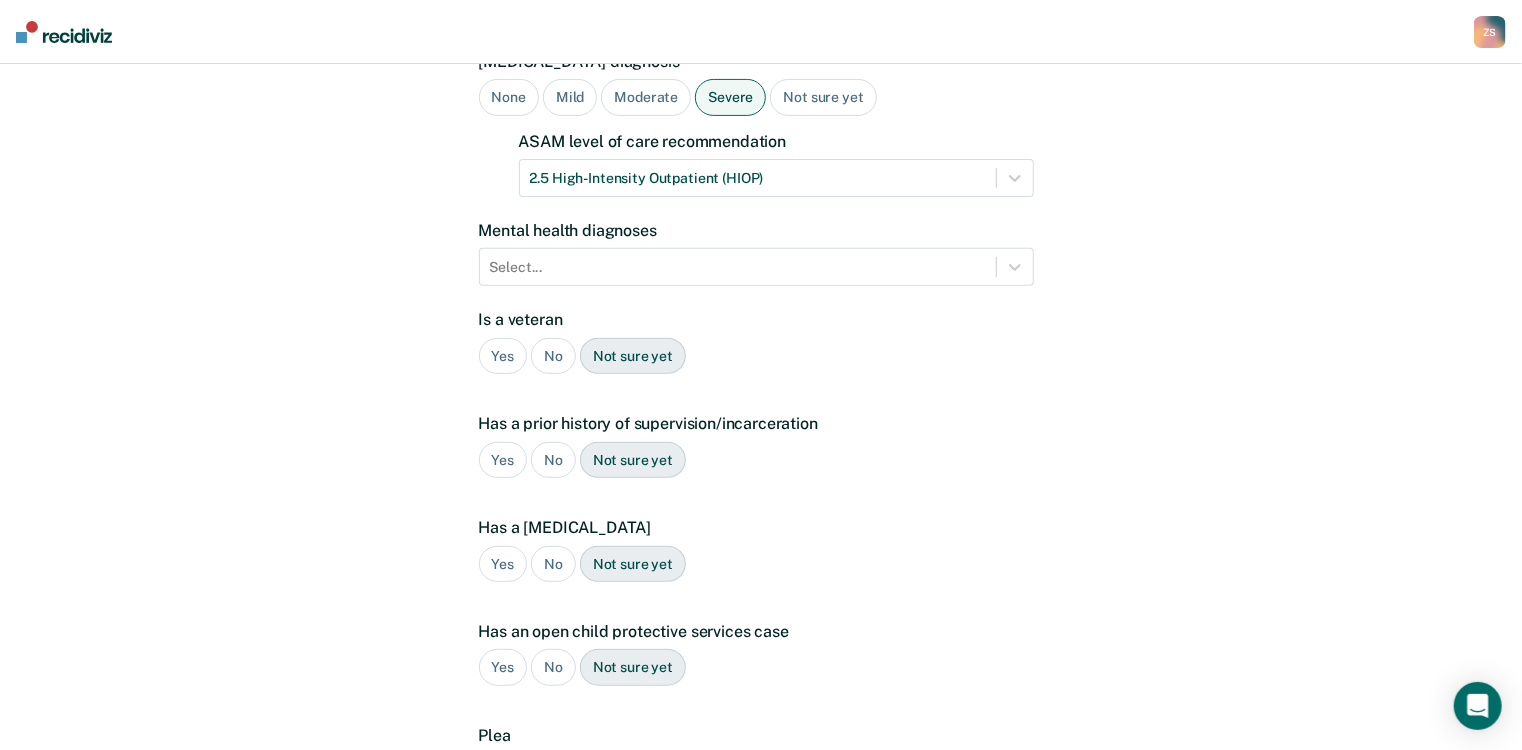 drag, startPoint x: 1282, startPoint y: 418, endPoint x: 1248, endPoint y: 428, distance: 35.44009 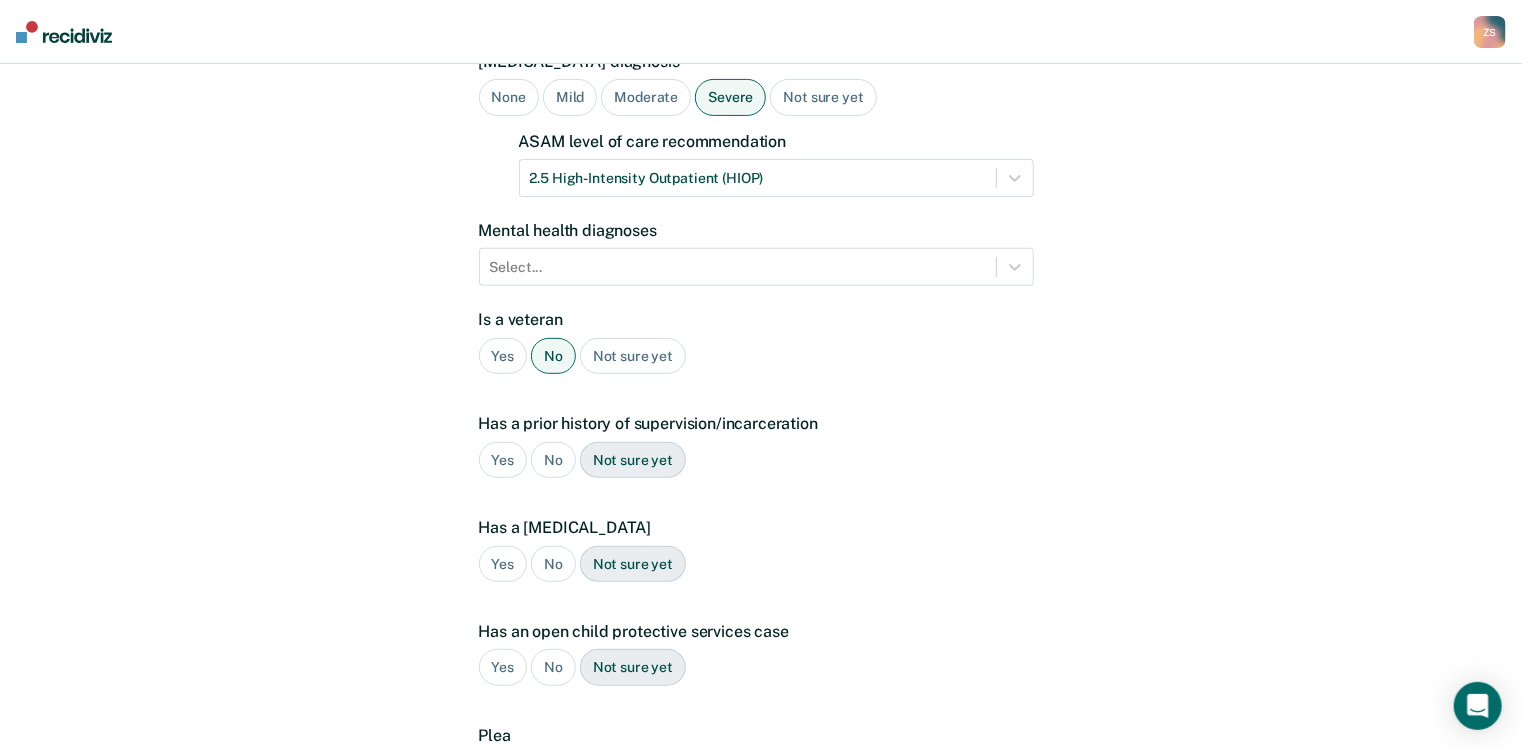 click on "Yes" at bounding box center [503, 460] 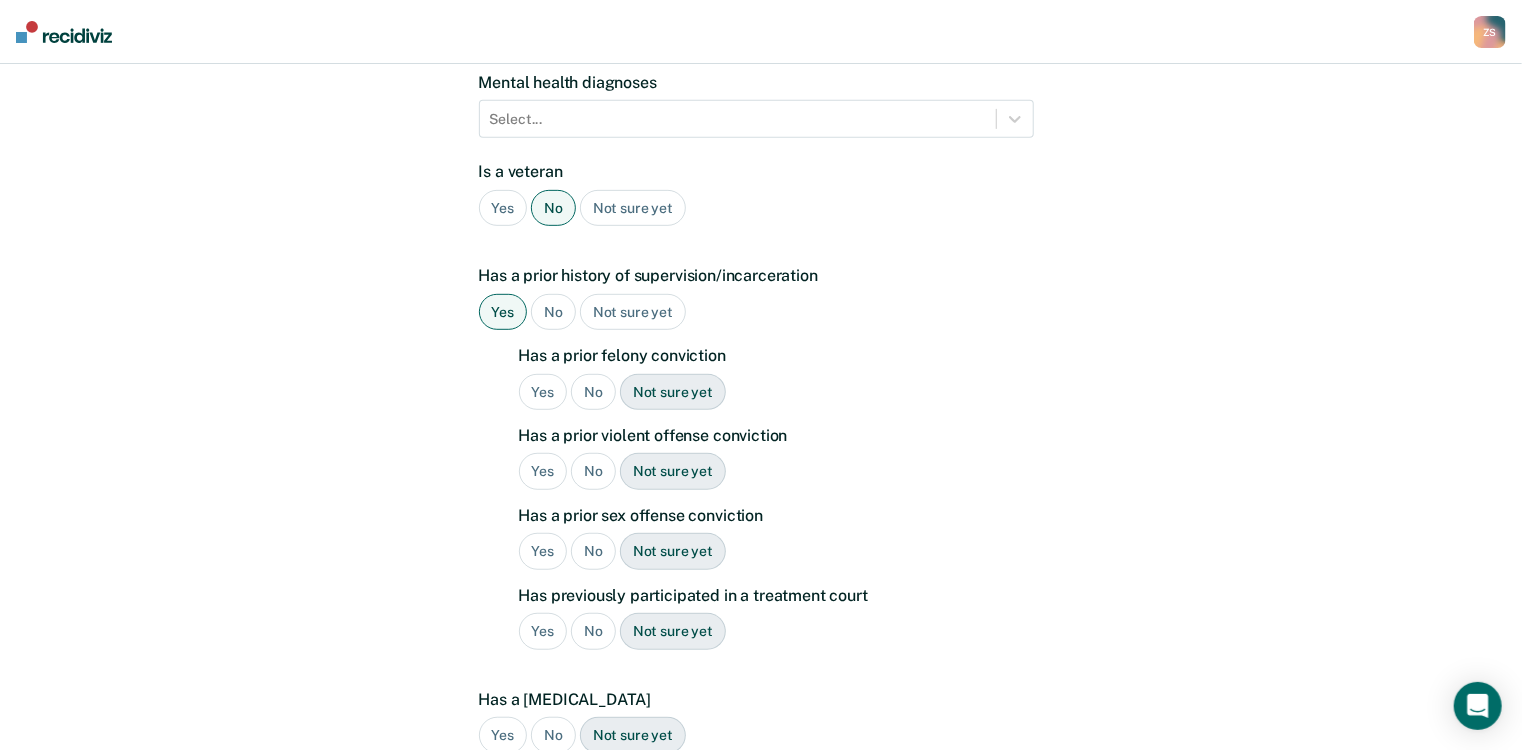 scroll, scrollTop: 400, scrollLeft: 0, axis: vertical 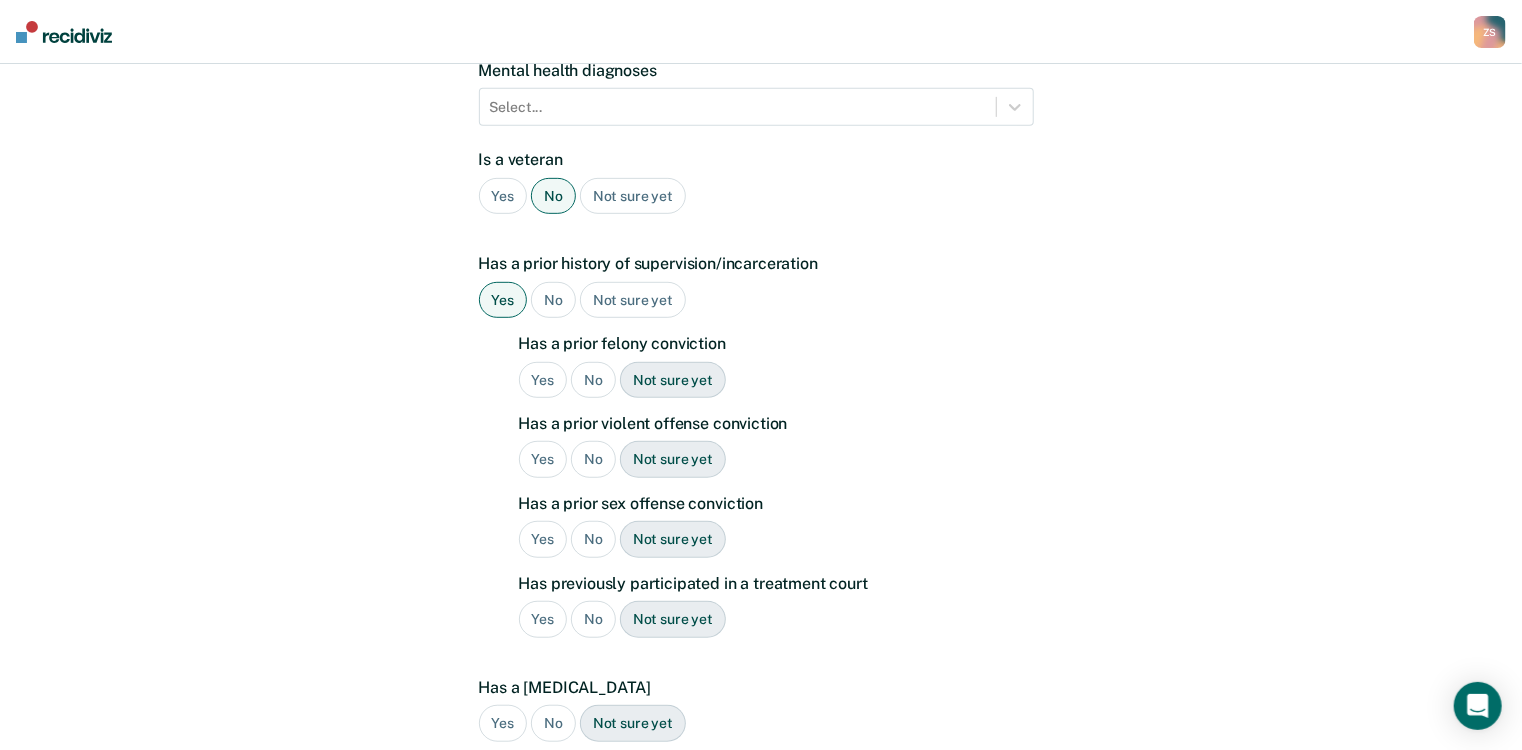 click on "Yes" at bounding box center (543, 380) 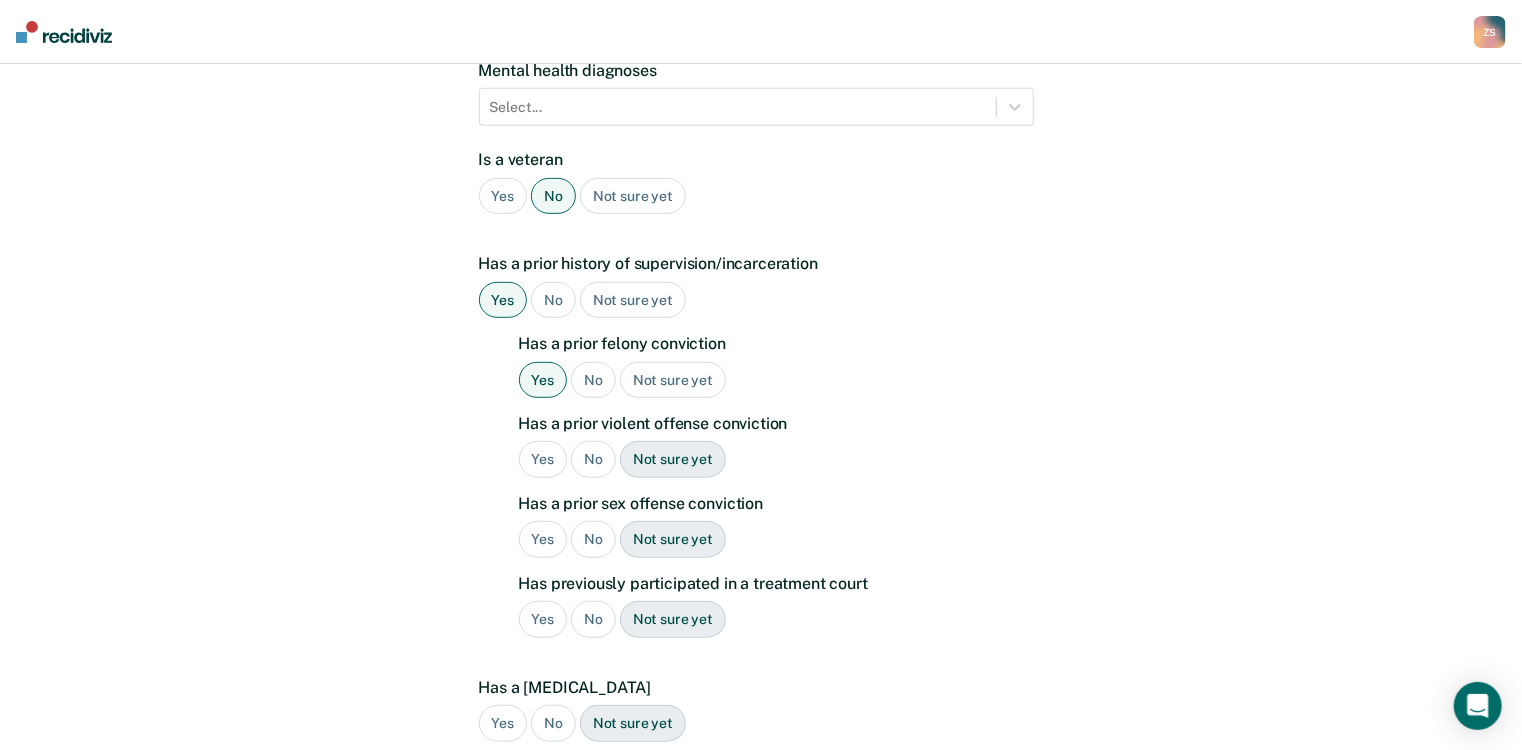 click on "Yes" at bounding box center [543, 459] 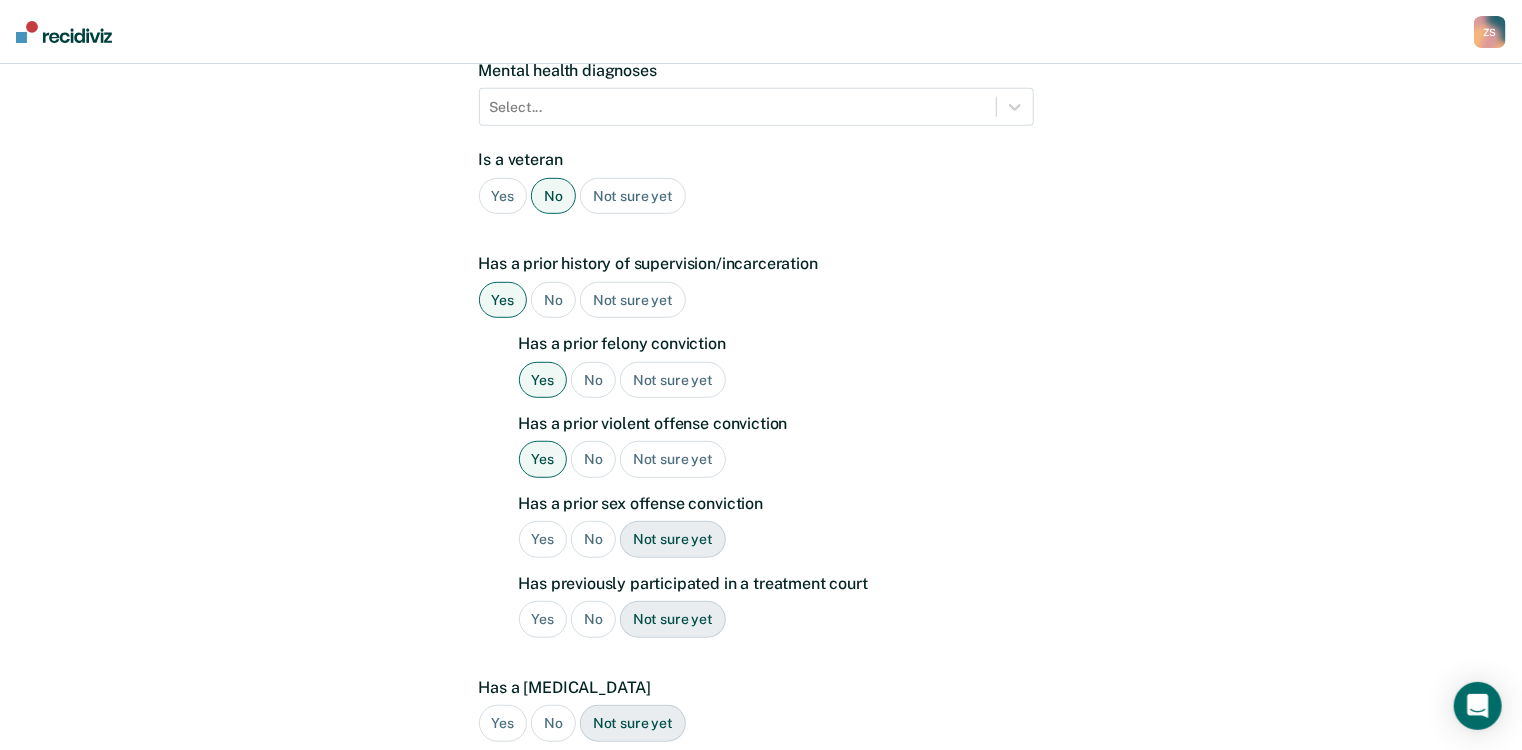 click on "No" at bounding box center [593, 539] 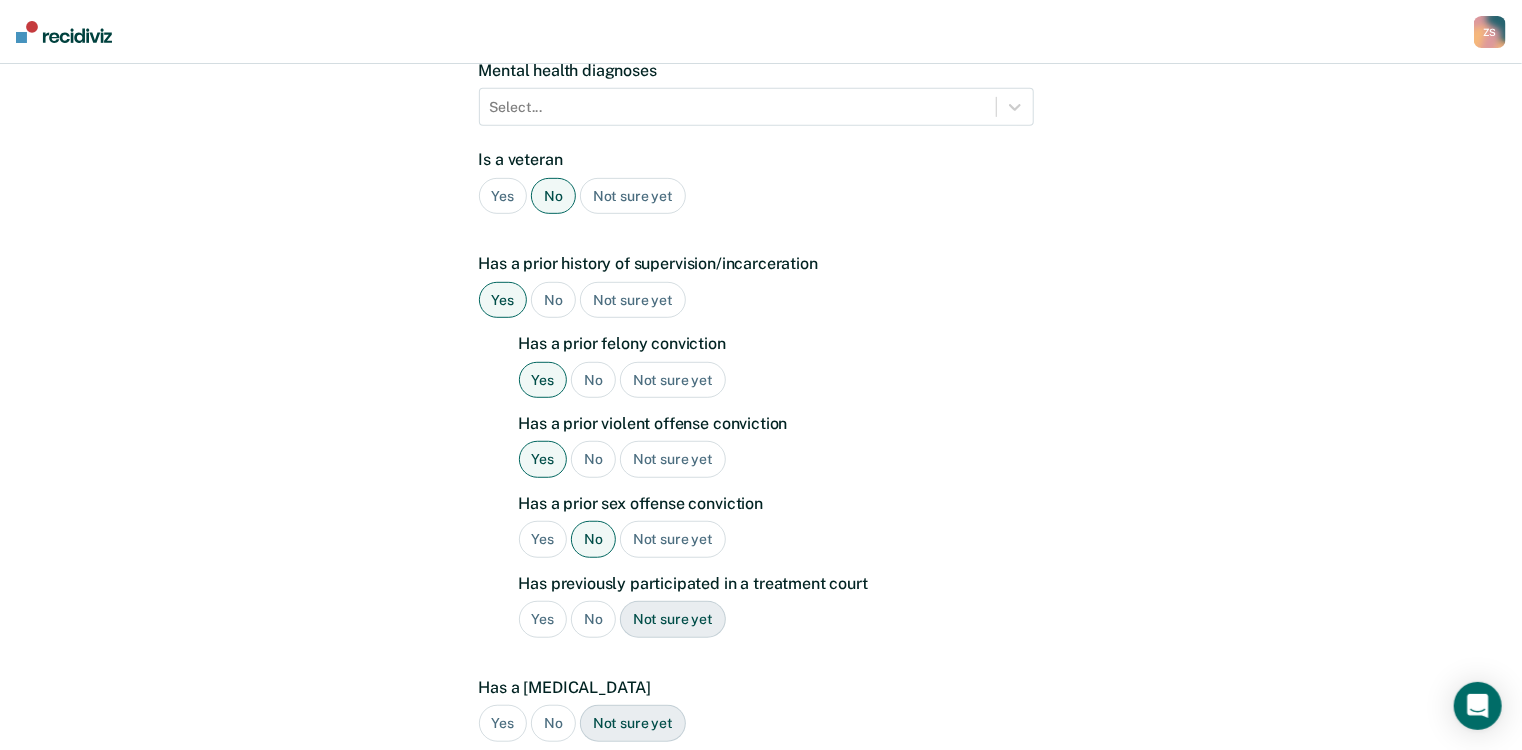 scroll, scrollTop: 480, scrollLeft: 0, axis: vertical 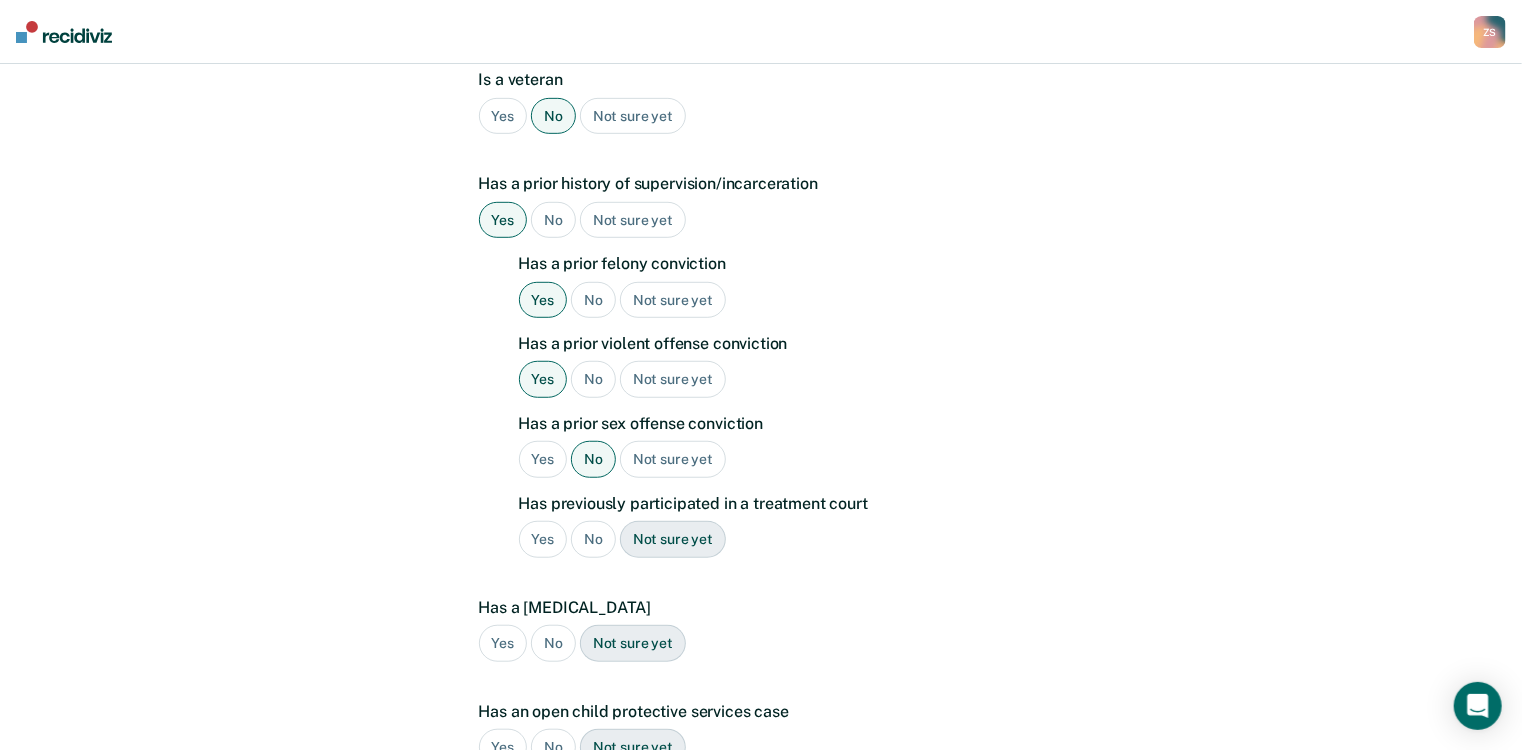 click on "No" at bounding box center [593, 539] 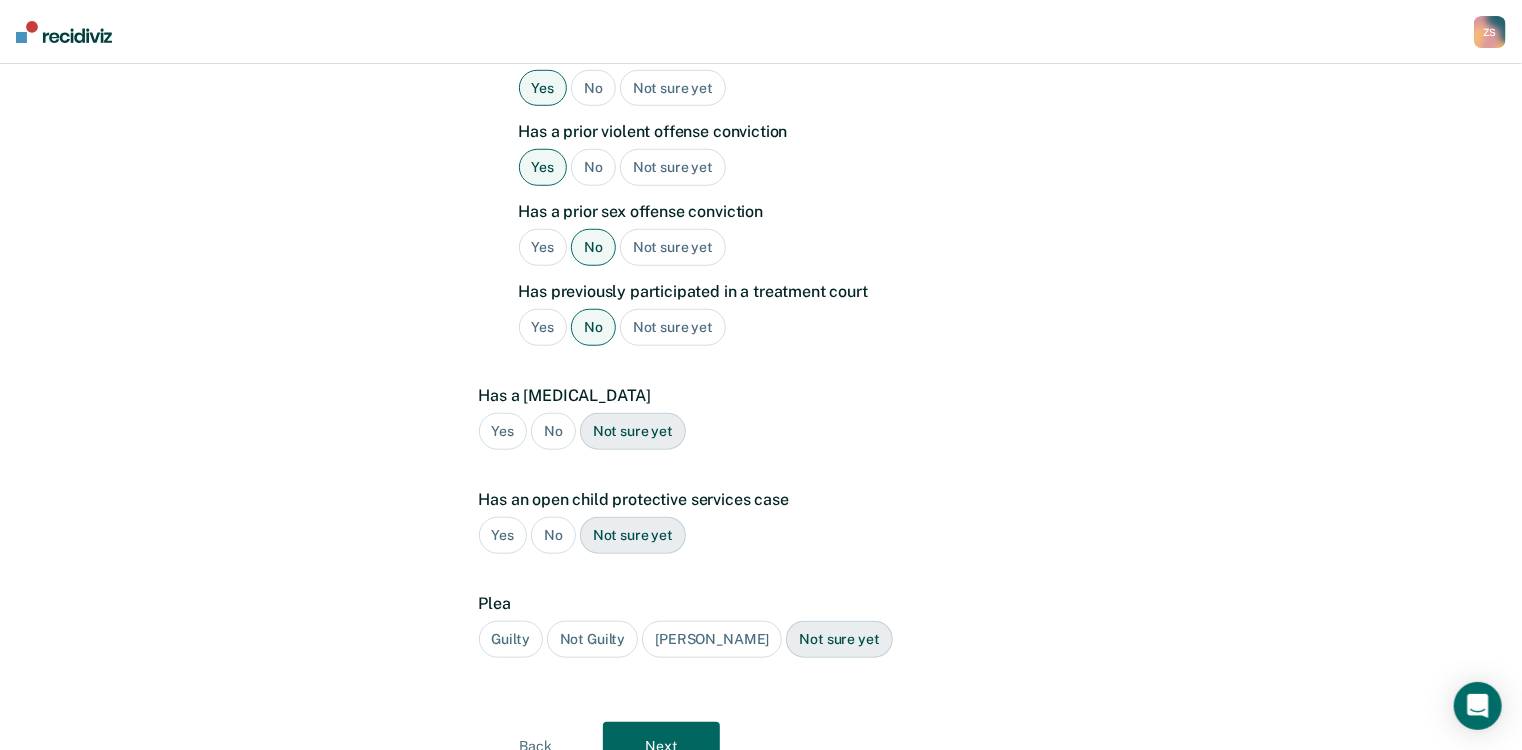 scroll, scrollTop: 720, scrollLeft: 0, axis: vertical 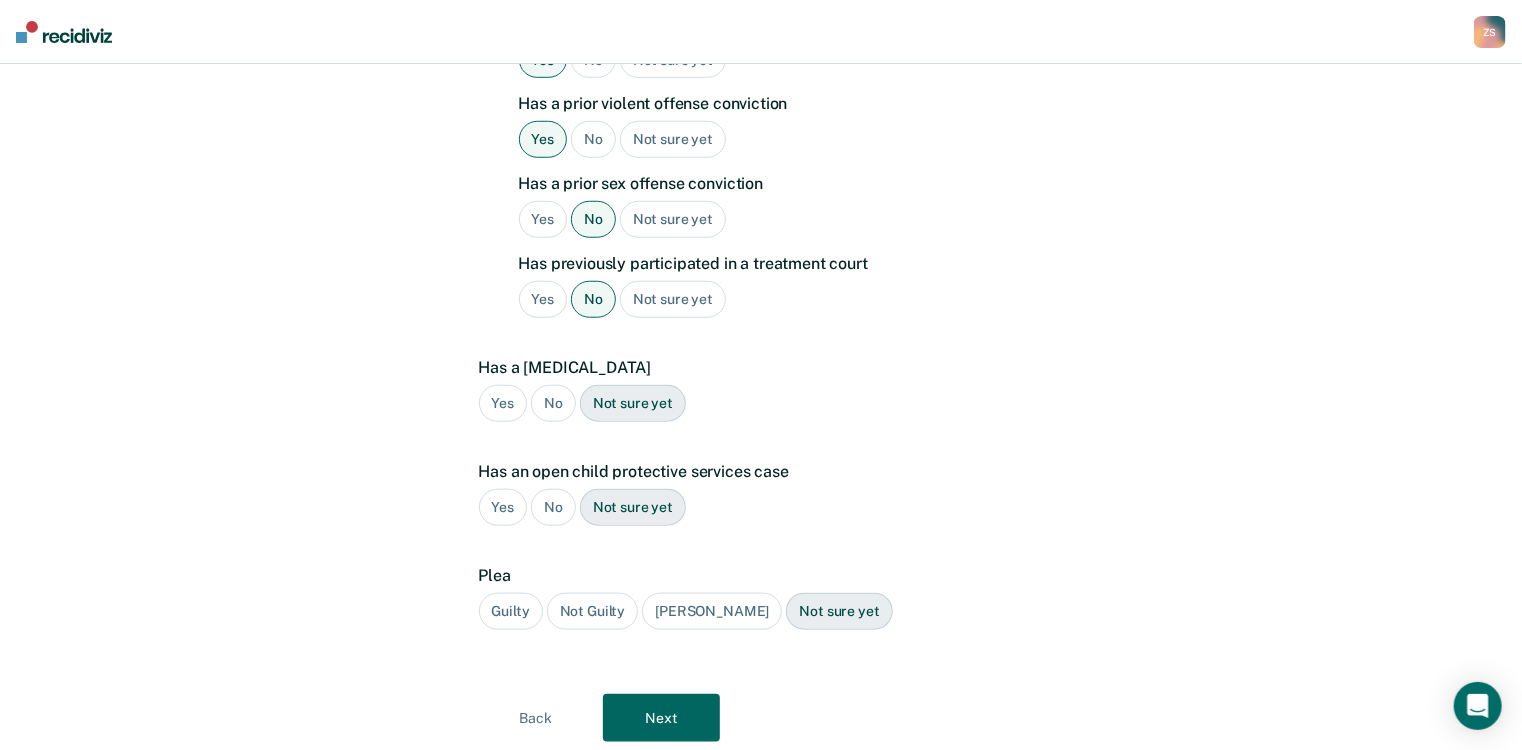 click on "No" at bounding box center (553, 403) 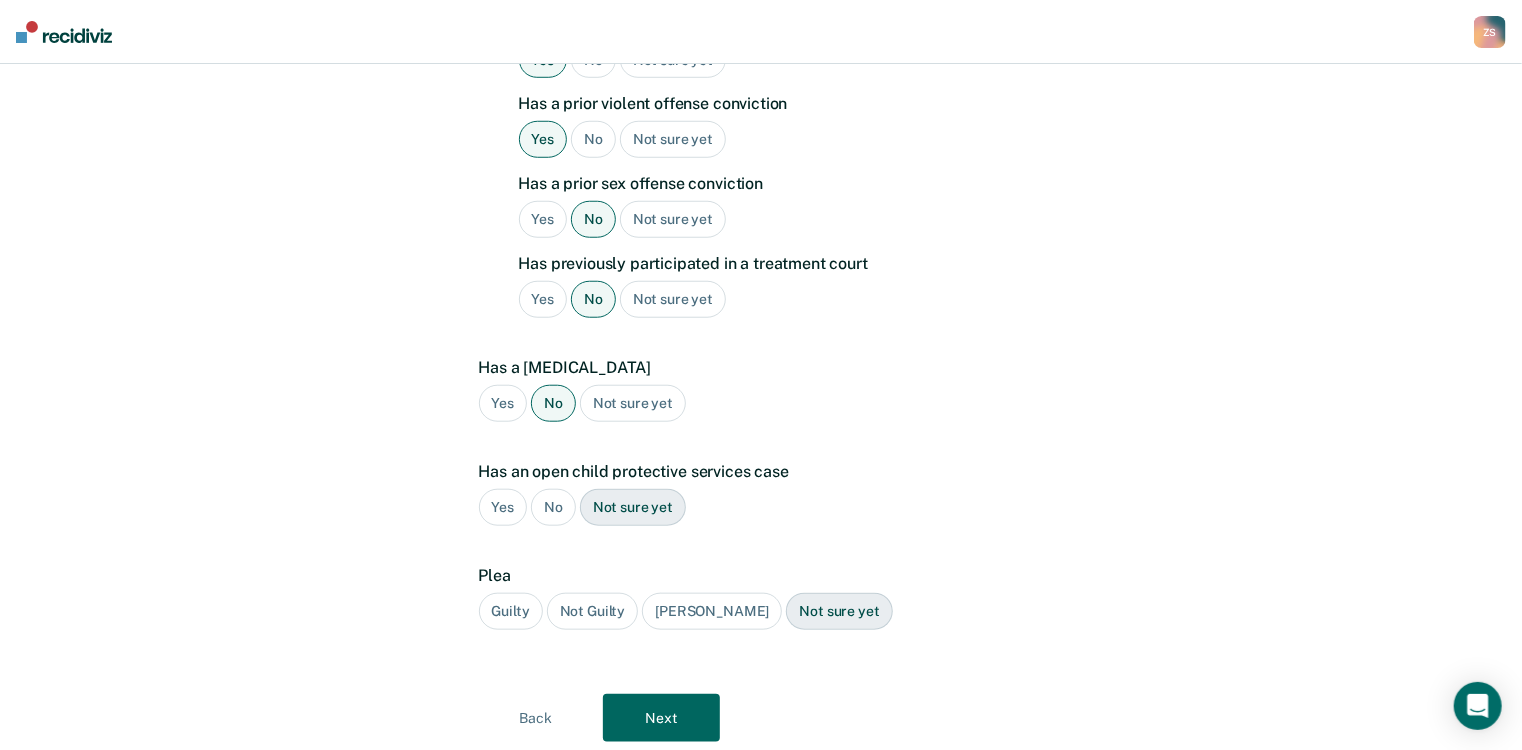 click on "No" at bounding box center (553, 507) 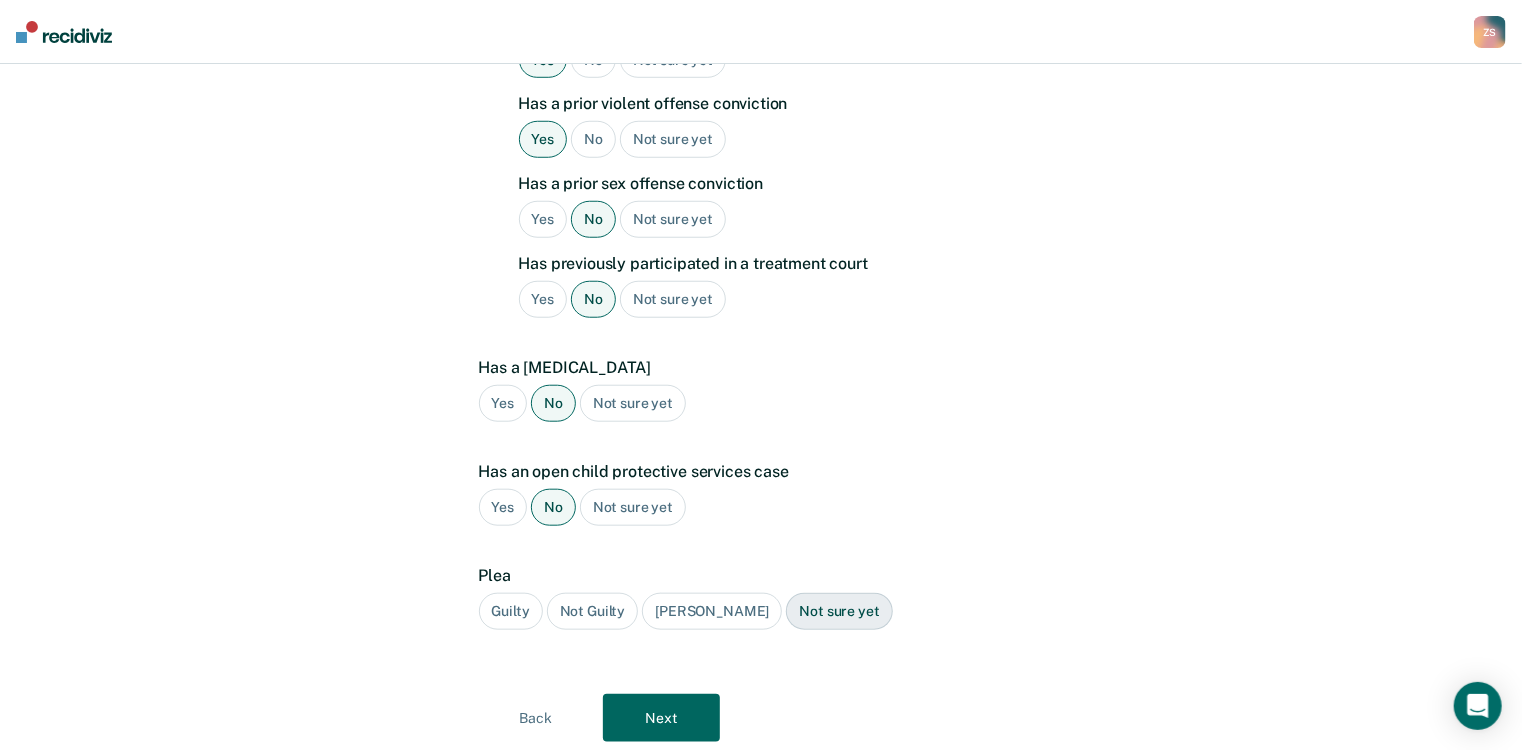 click on "Guilty" at bounding box center (511, 611) 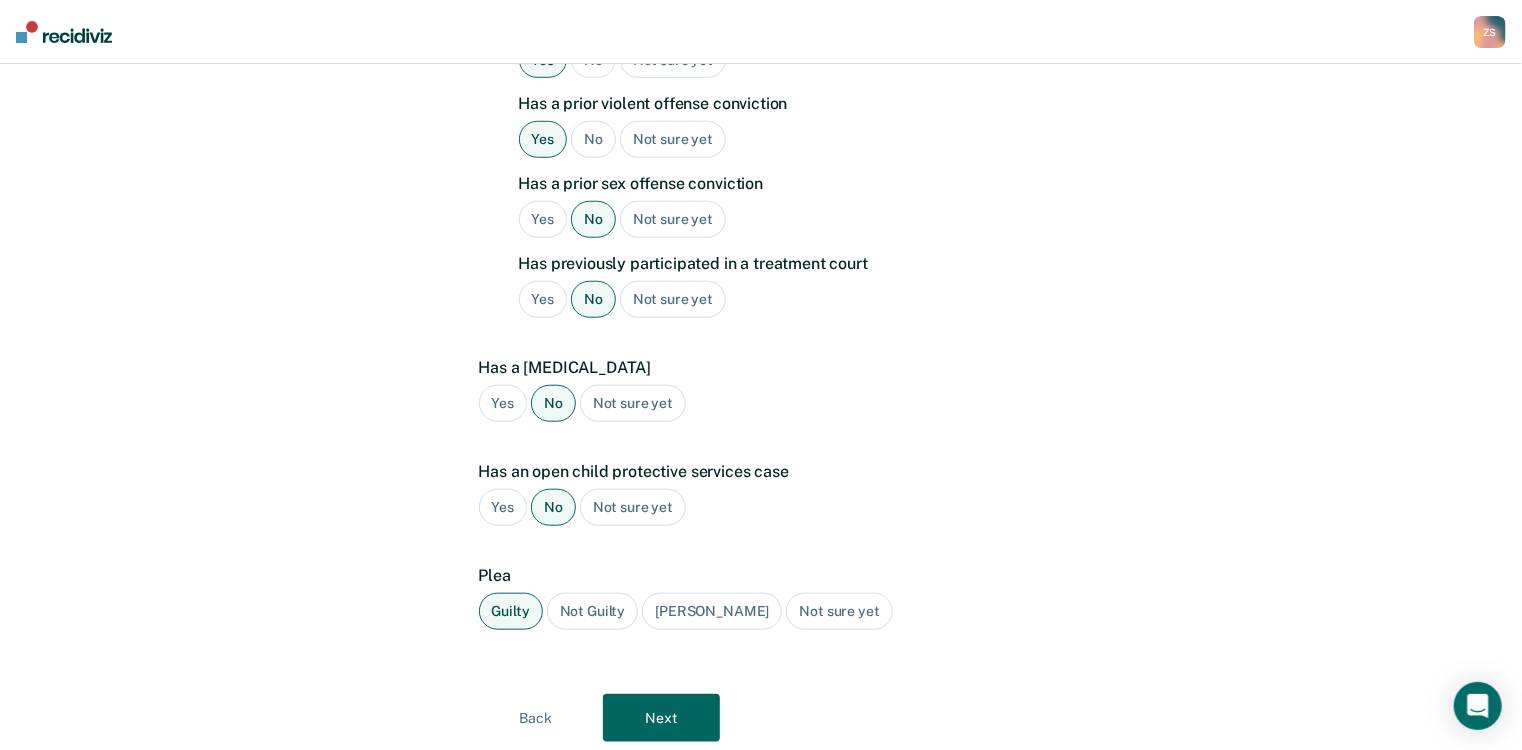 click on "Next" at bounding box center [661, 718] 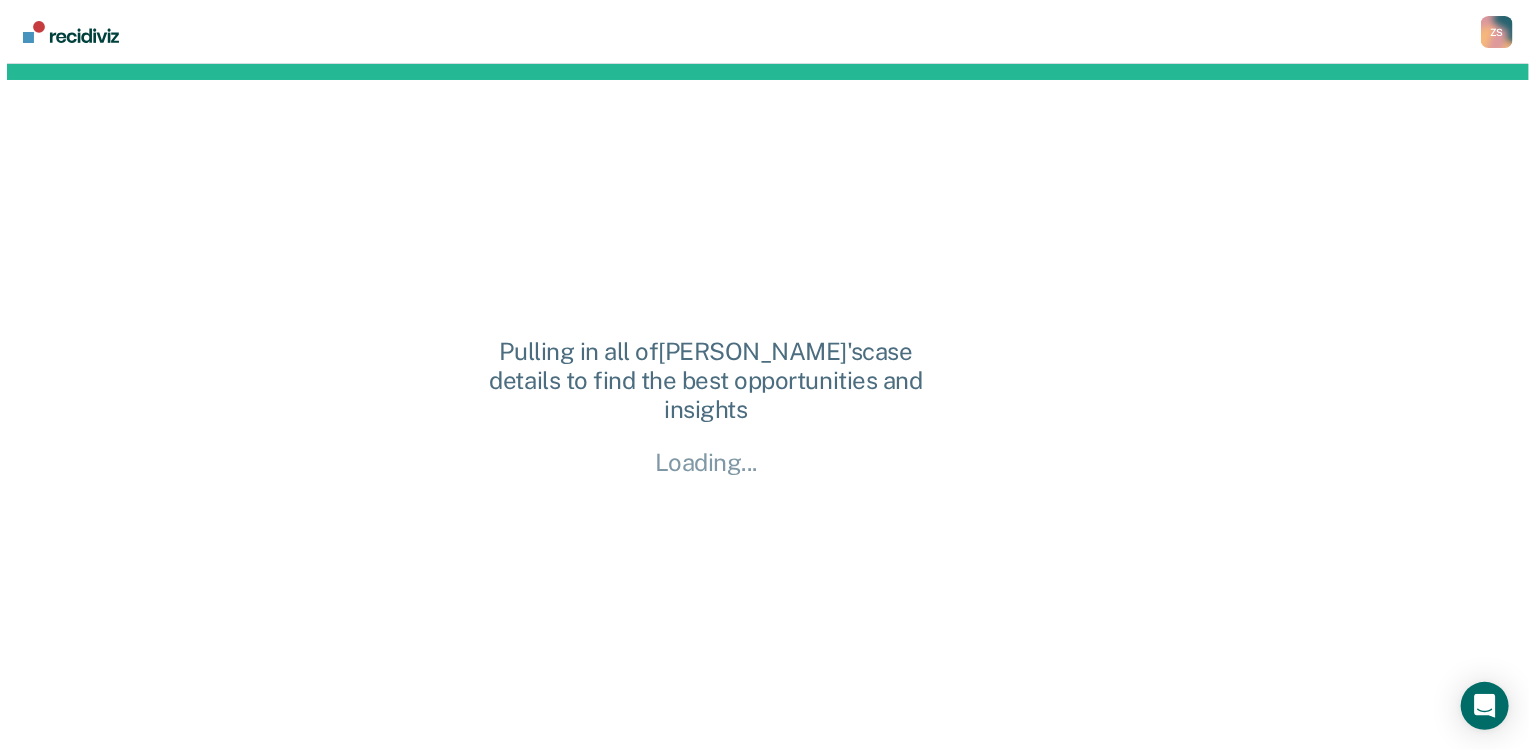 scroll, scrollTop: 0, scrollLeft: 0, axis: both 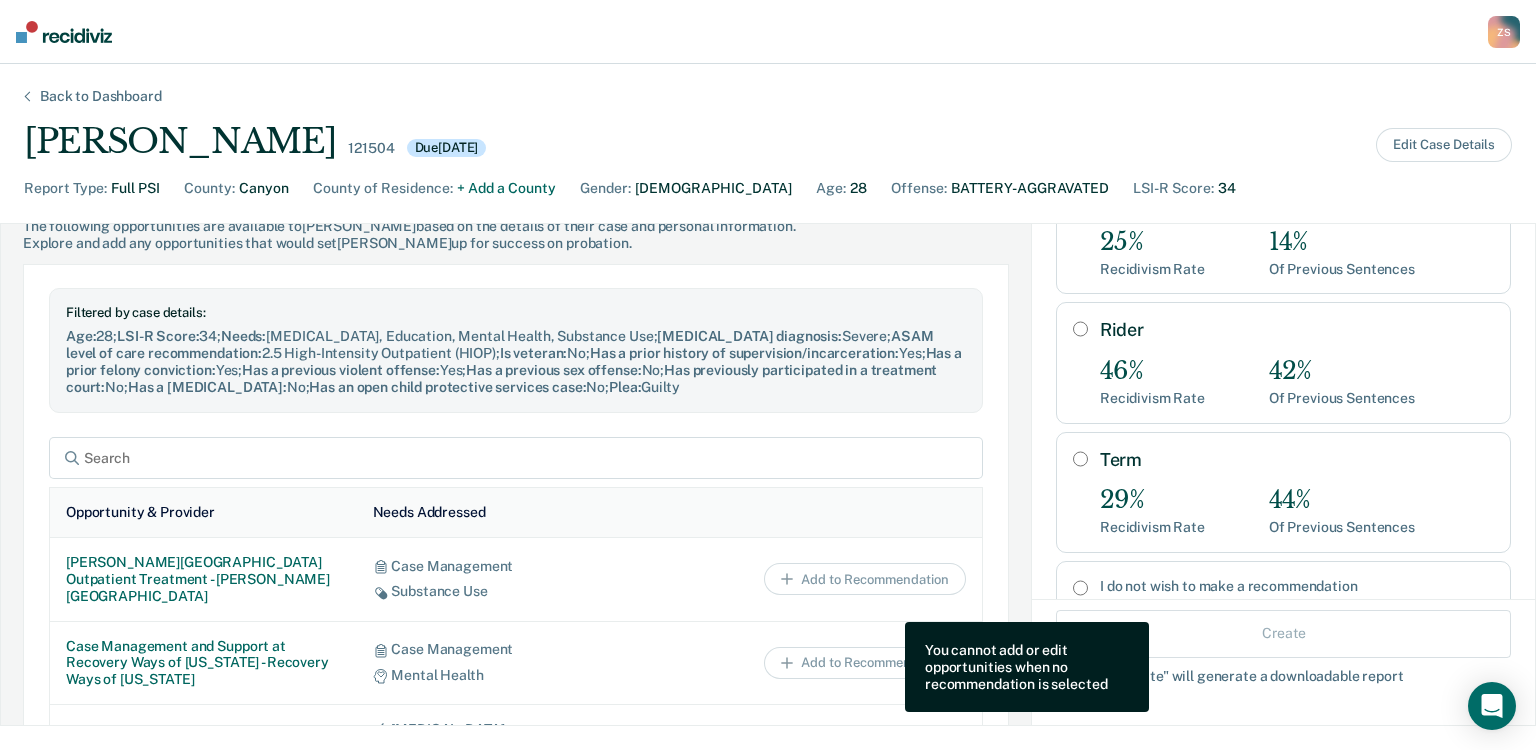 click on "Term" at bounding box center (1080, 459) 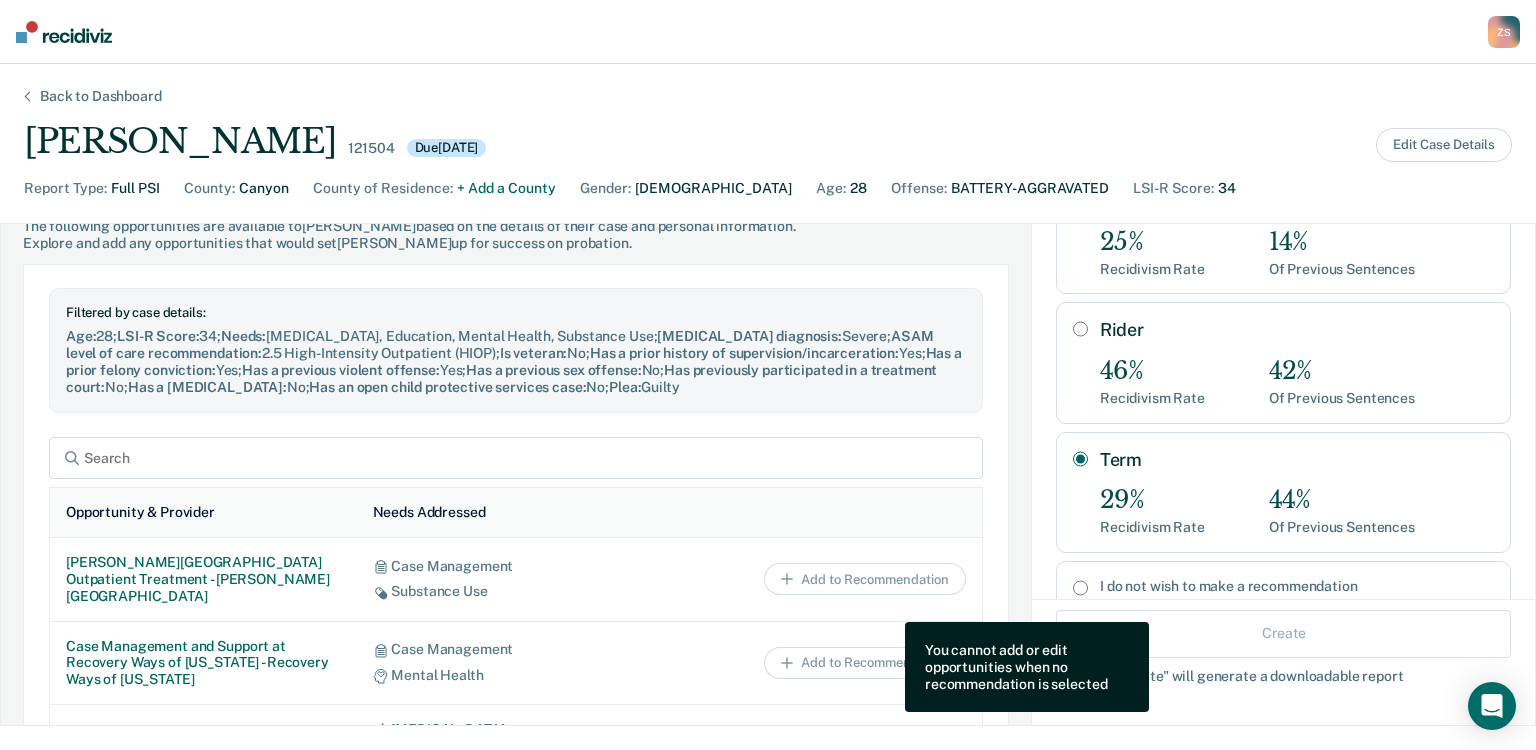 radio on "true" 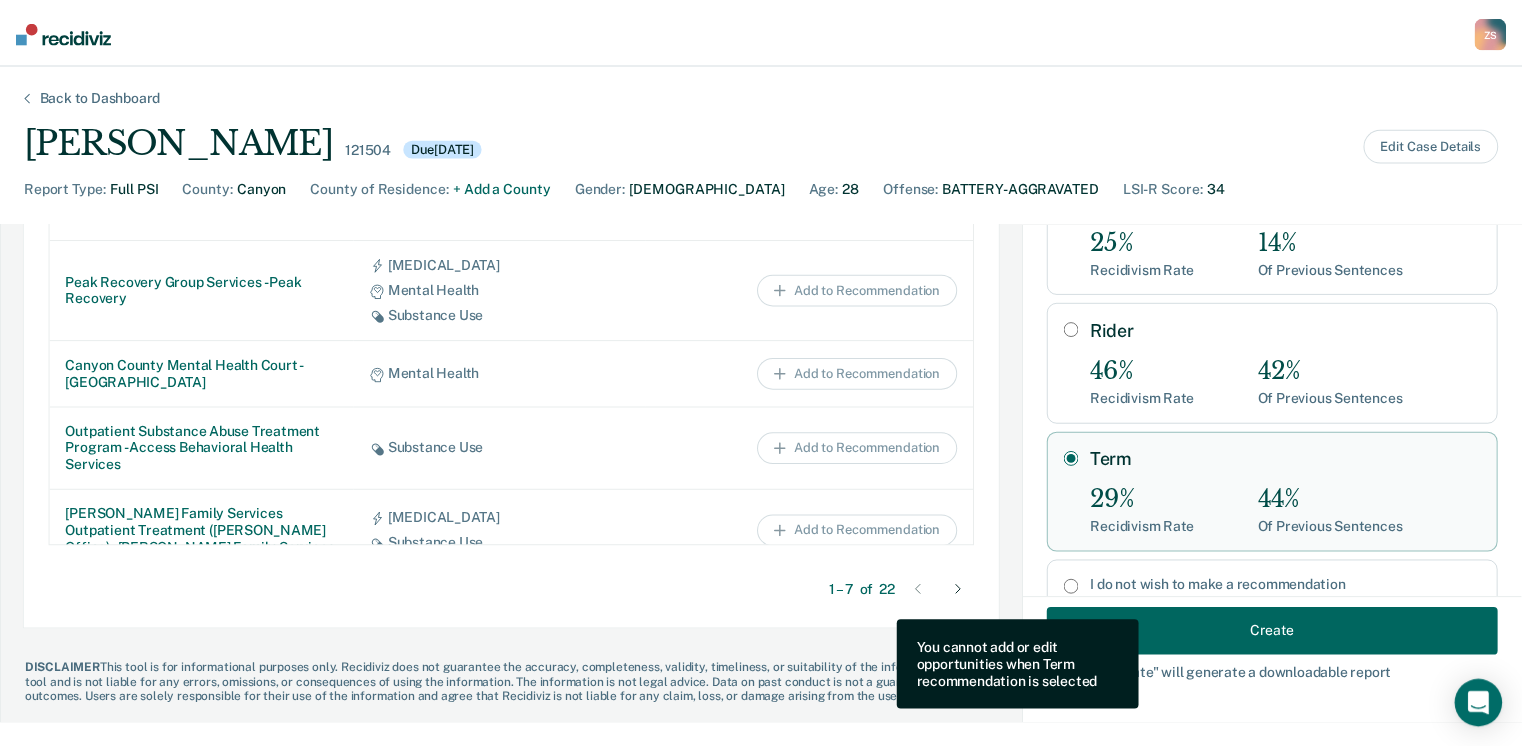 scroll, scrollTop: 1213, scrollLeft: 0, axis: vertical 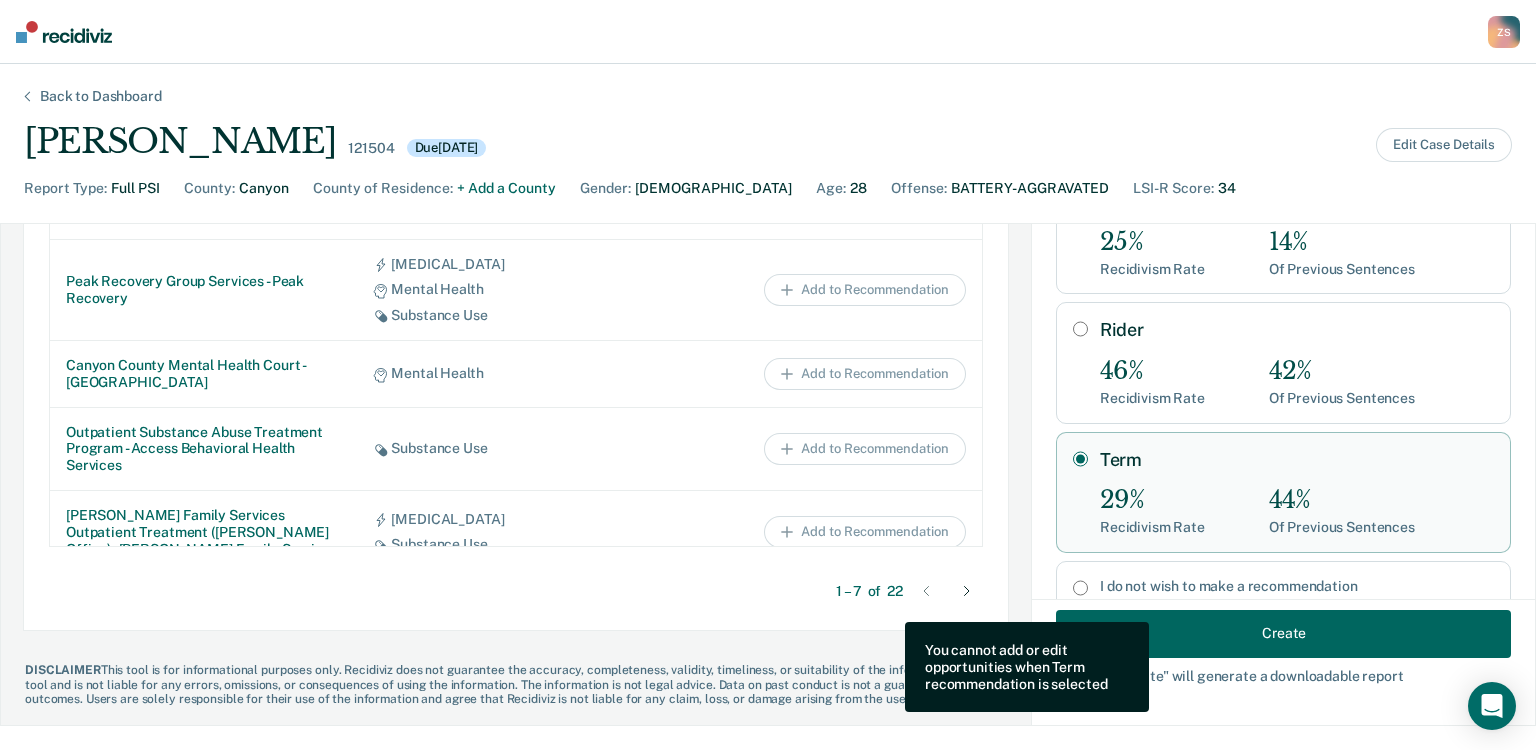click on "Create" at bounding box center [1283, 633] 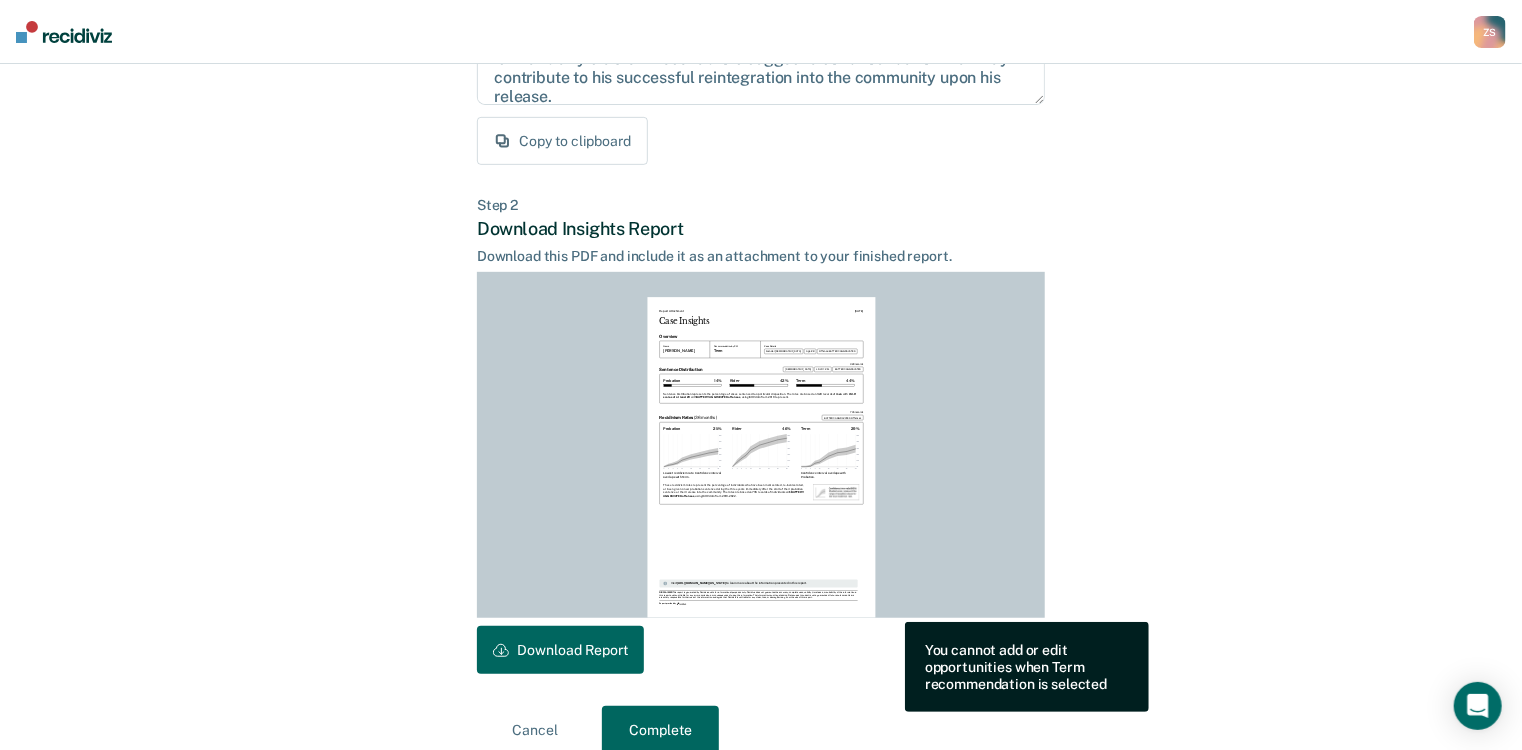 scroll, scrollTop: 390, scrollLeft: 0, axis: vertical 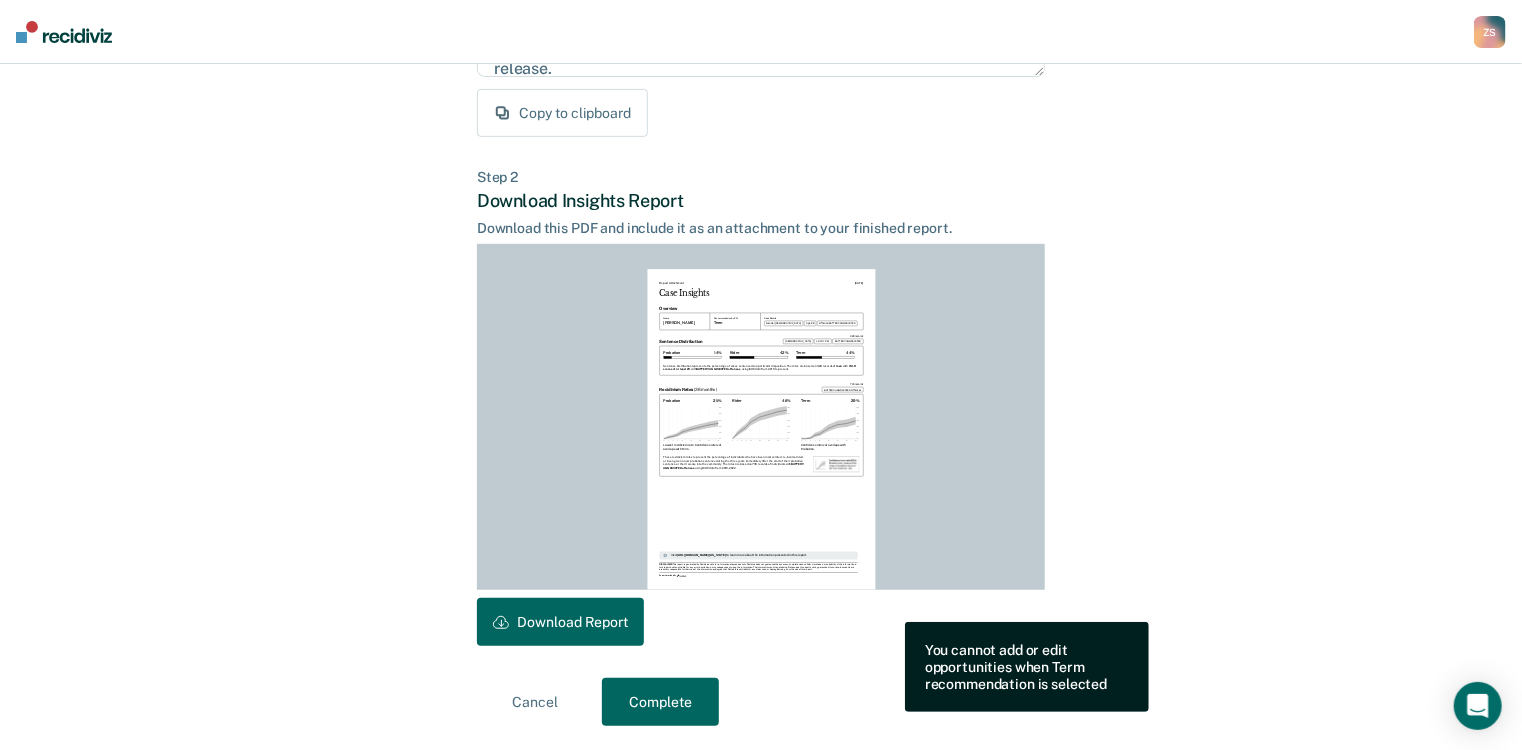 click on "Download Report" at bounding box center [560, 622] 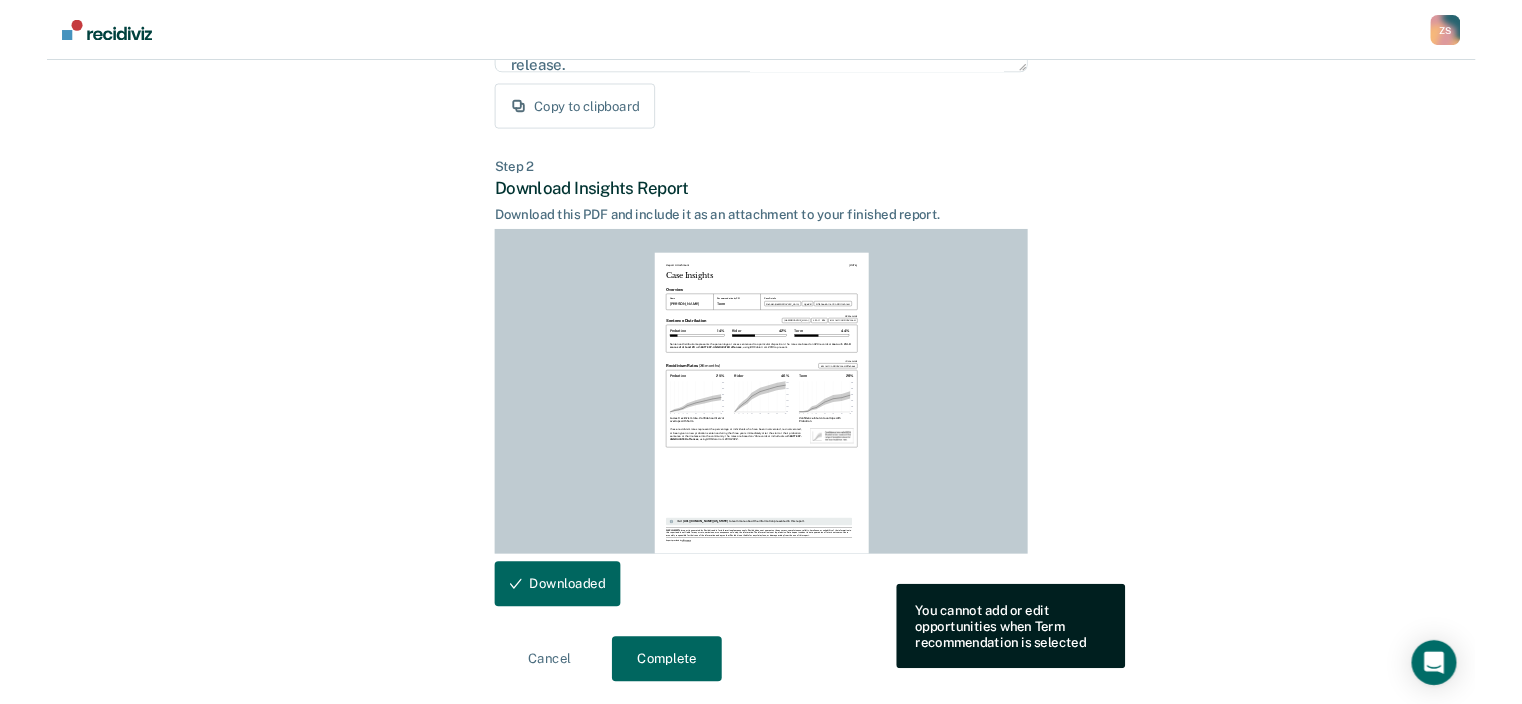 scroll, scrollTop: 0, scrollLeft: 0, axis: both 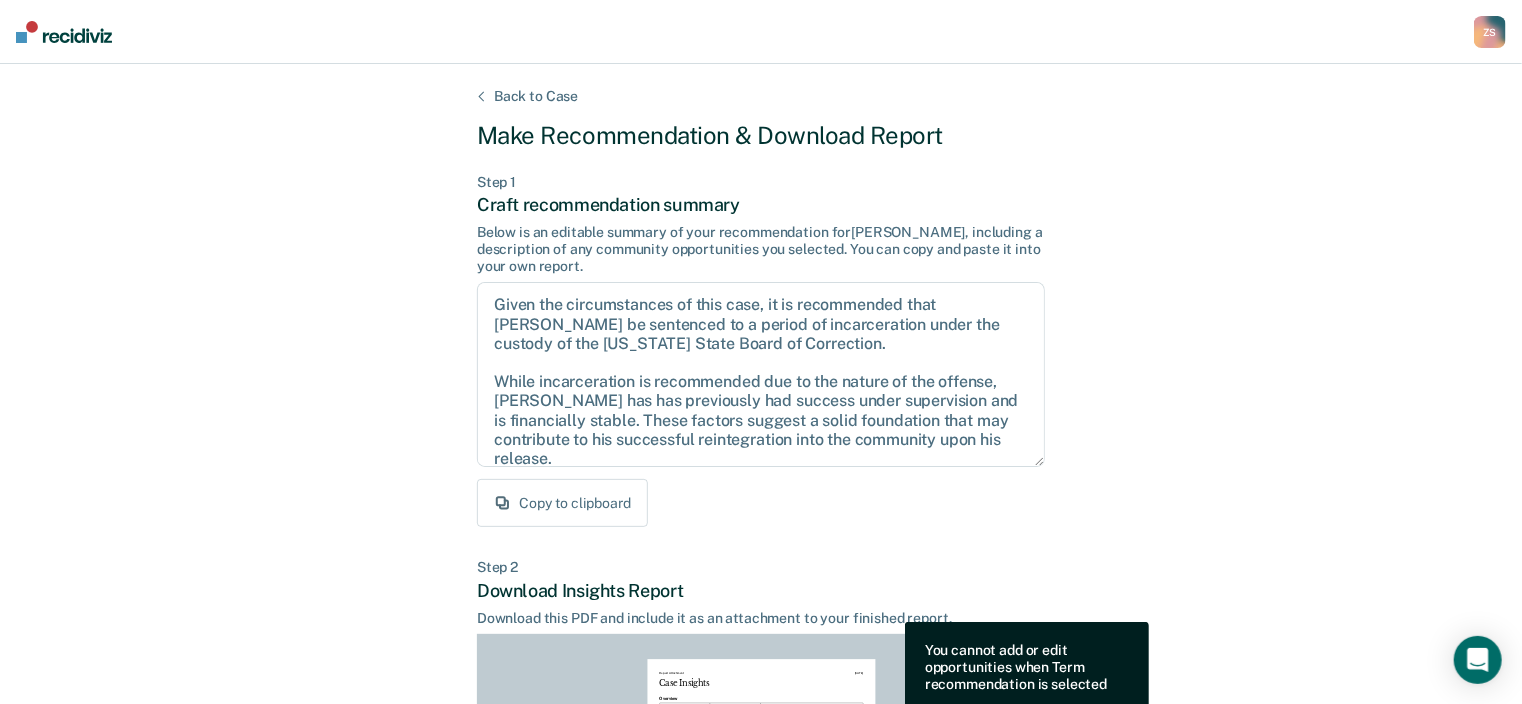 click on "Copy to clipboard" at bounding box center (562, 503) 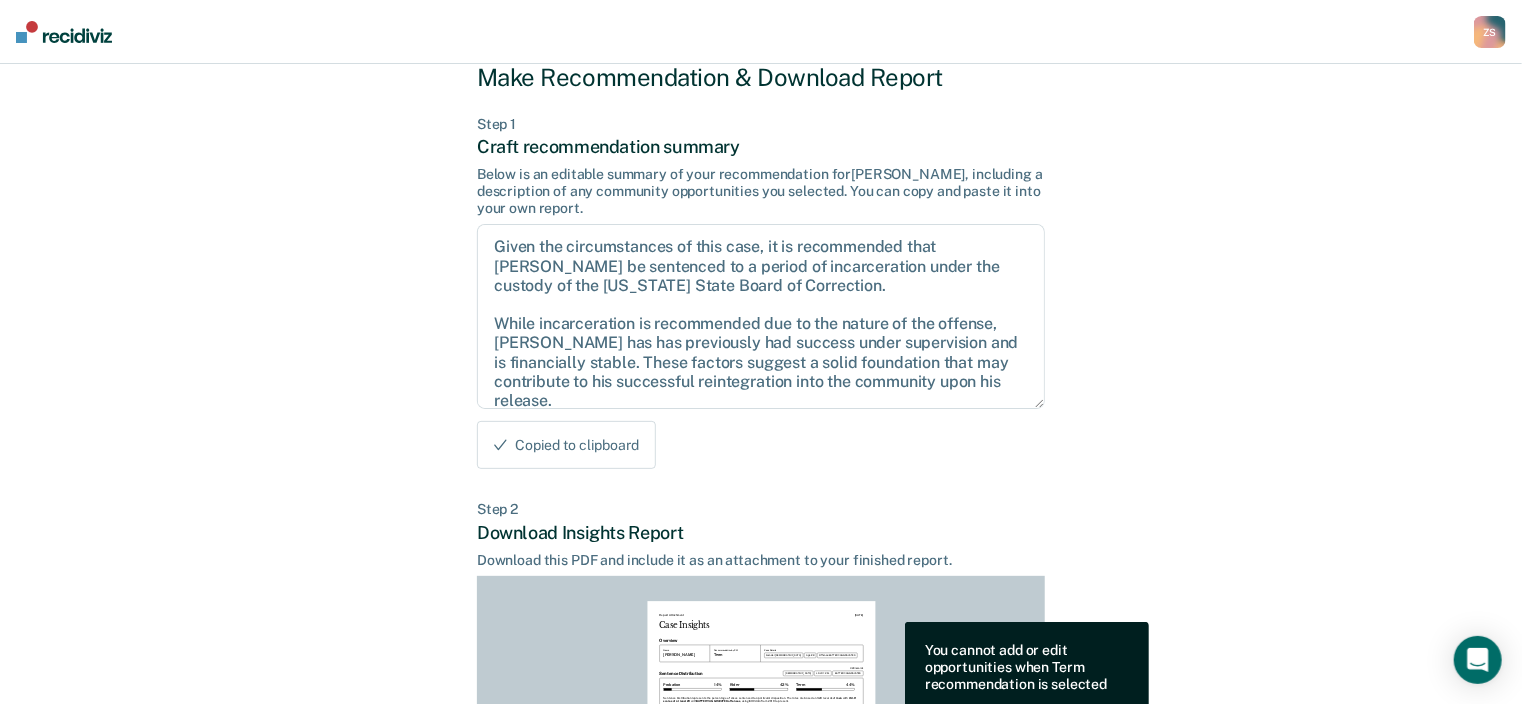 scroll, scrollTop: 0, scrollLeft: 0, axis: both 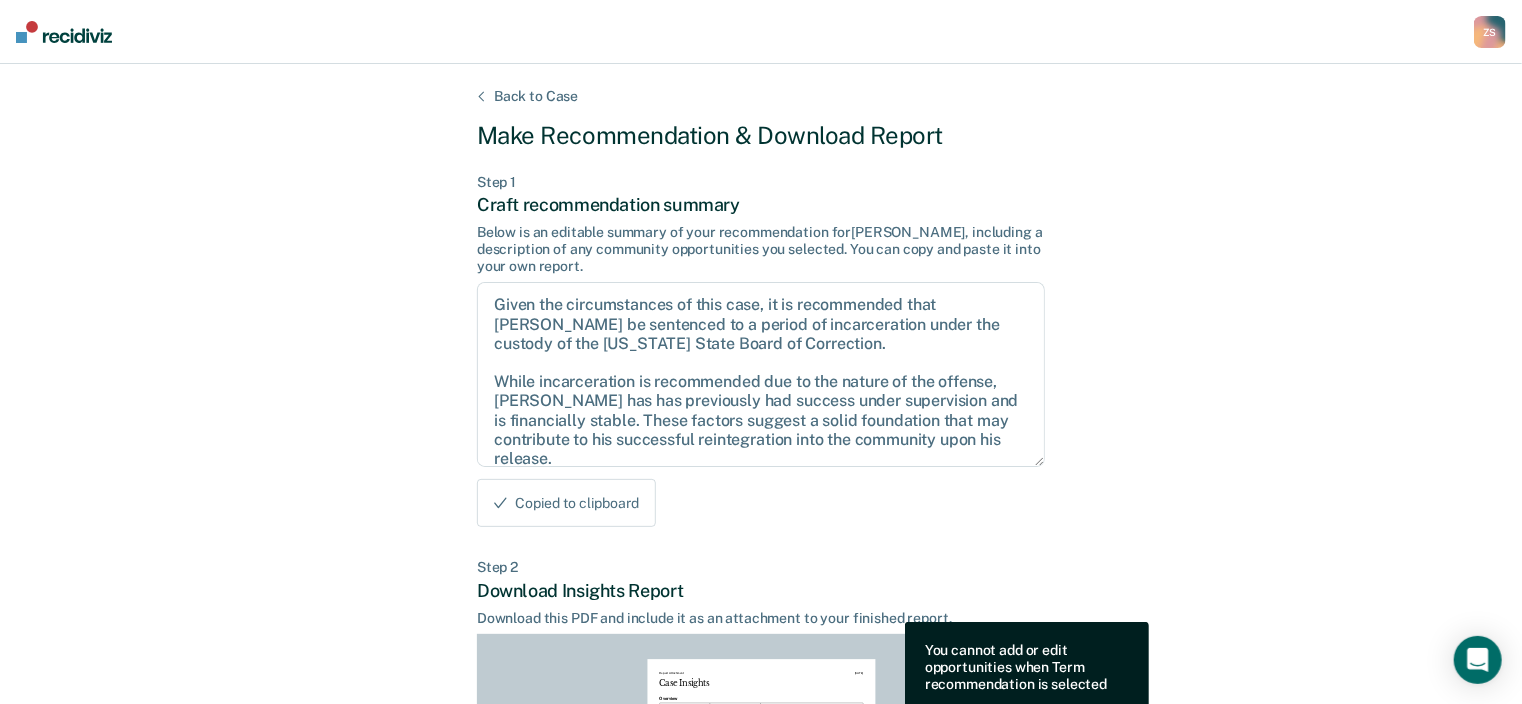 click on "Z S" at bounding box center (1490, 32) 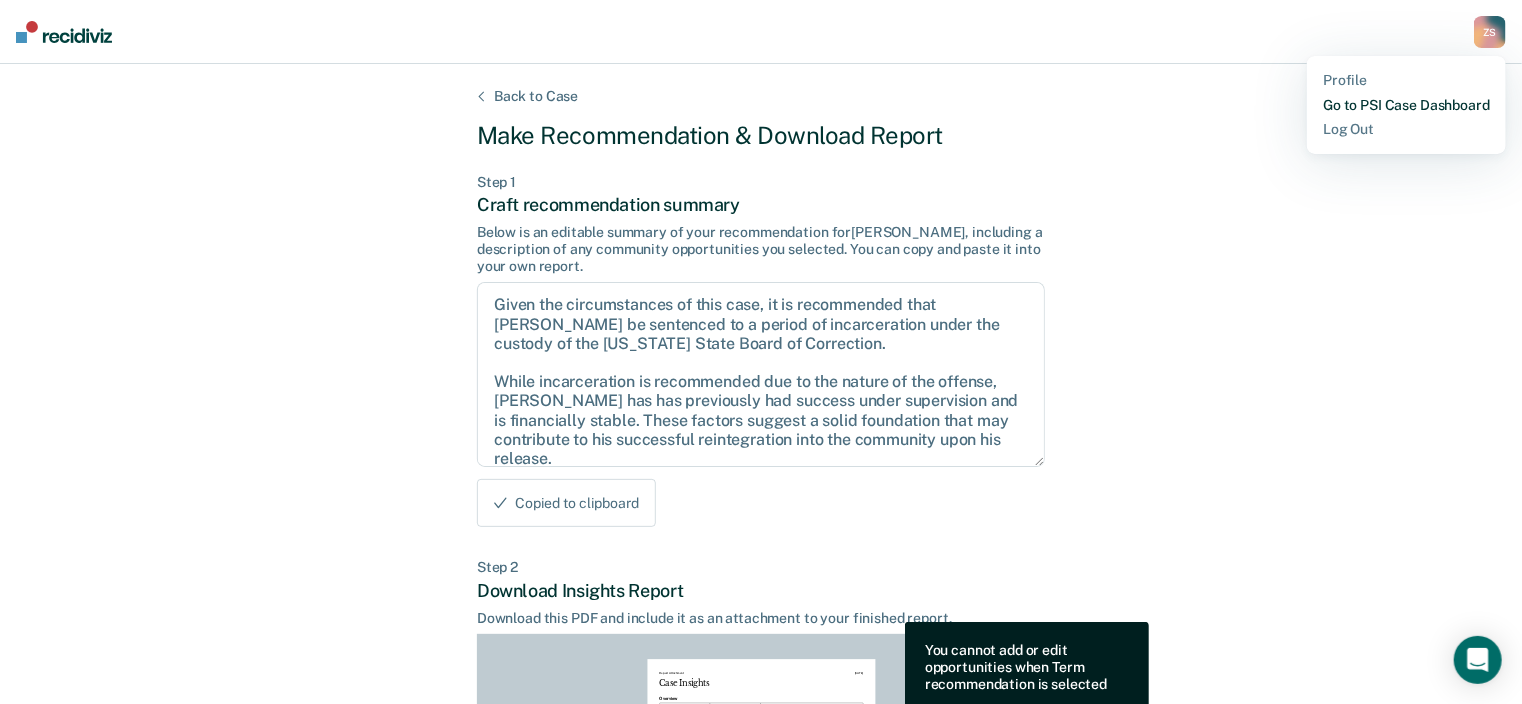 click on "Go to PSI Case Dashboard" at bounding box center (1406, 105) 